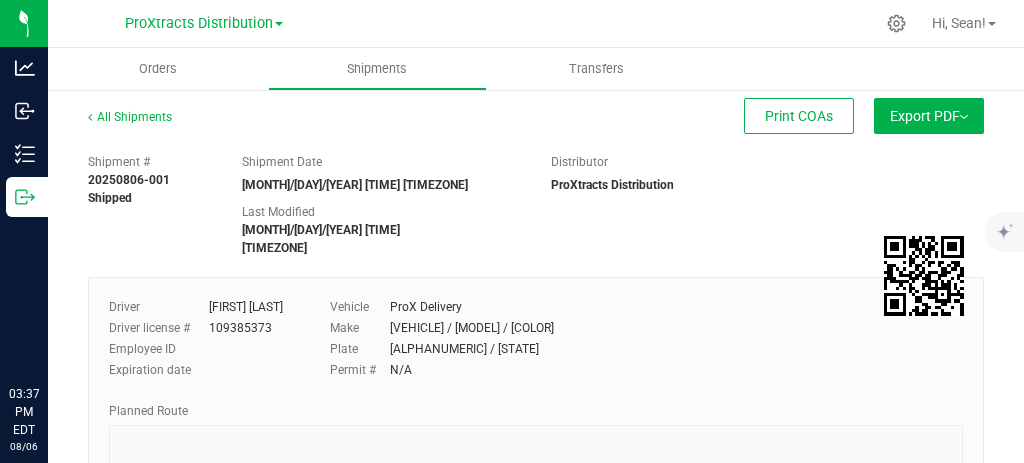 scroll, scrollTop: 0, scrollLeft: 0, axis: both 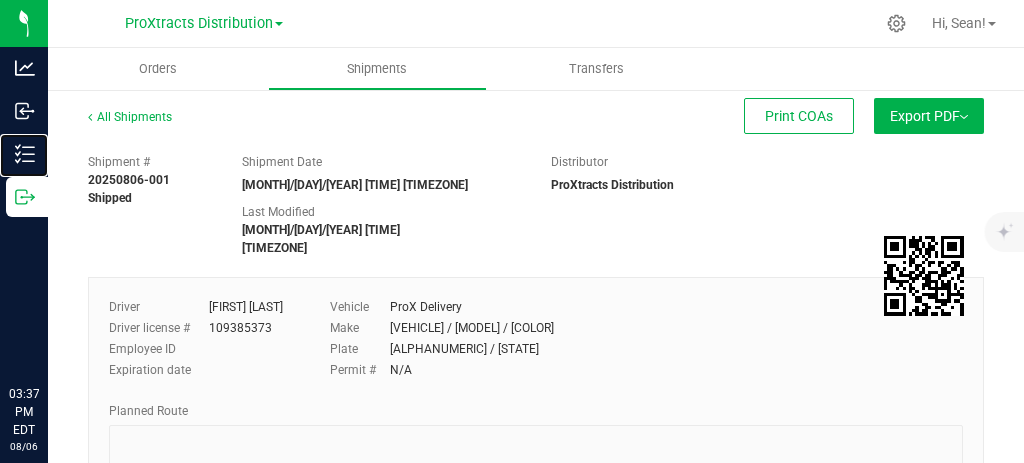 click on "Inventory" at bounding box center [0, 0] 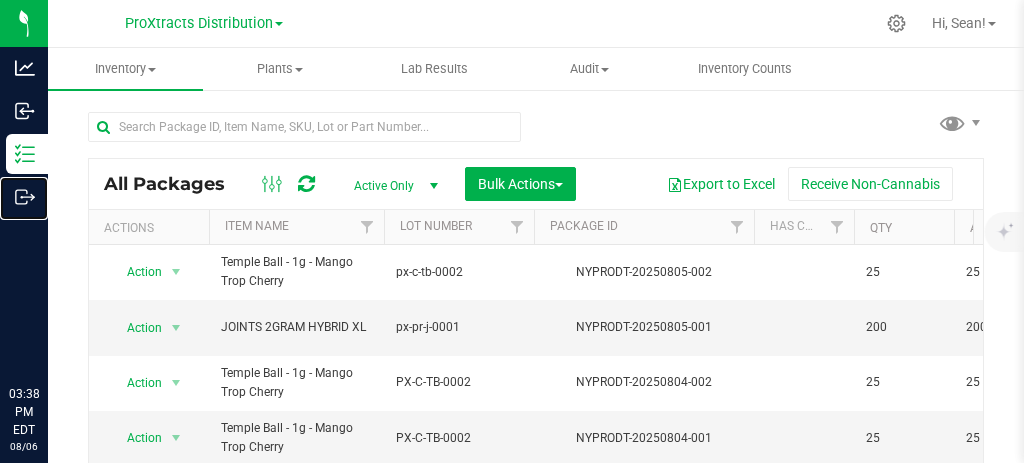 click on "Outbound" at bounding box center [0, 0] 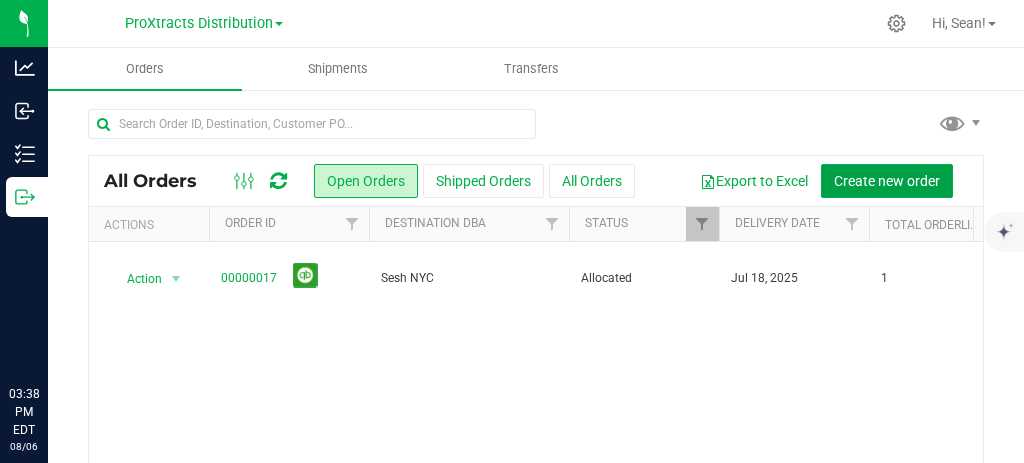 click on "Create new order" at bounding box center [887, 181] 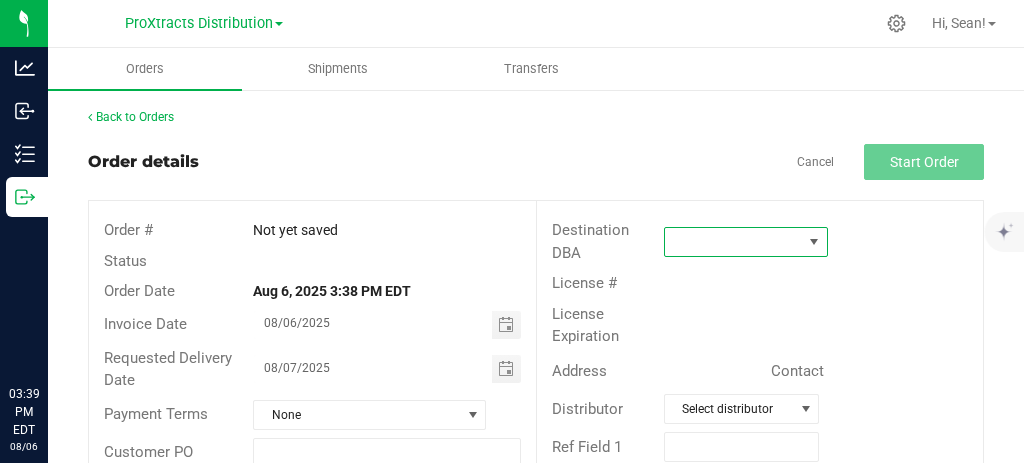 click at bounding box center [733, 242] 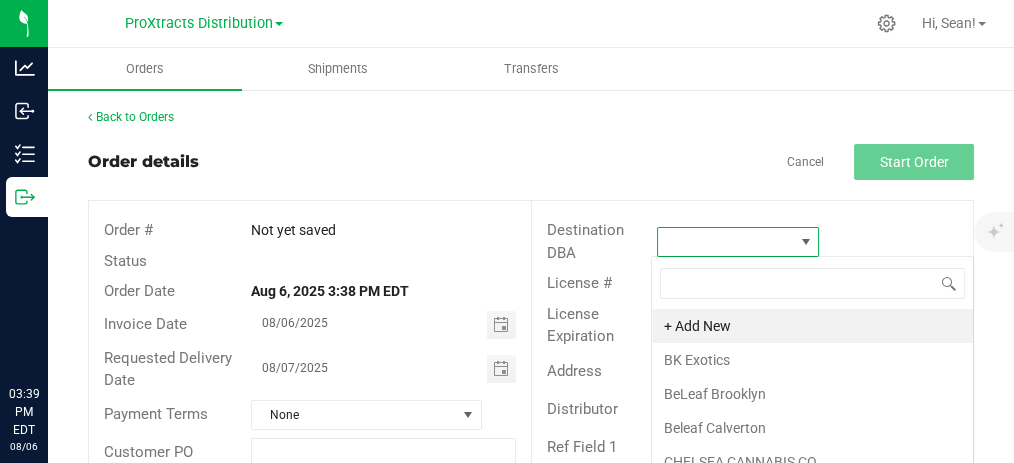 scroll, scrollTop: 99970, scrollLeft: 99840, axis: both 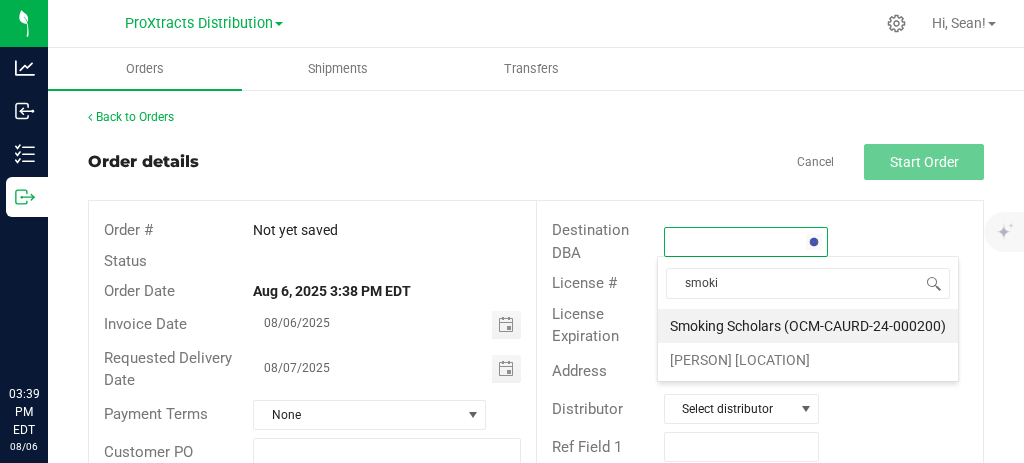 type on "smokin" 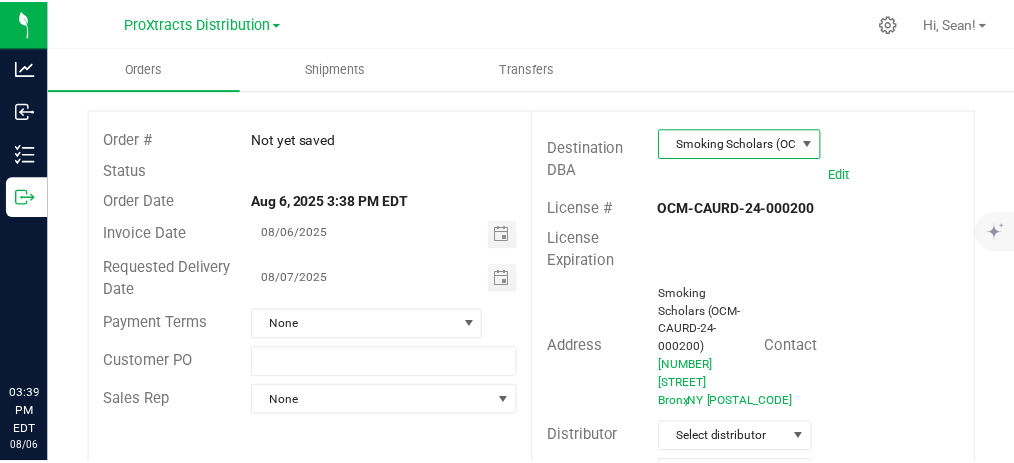 scroll, scrollTop: 211, scrollLeft: 0, axis: vertical 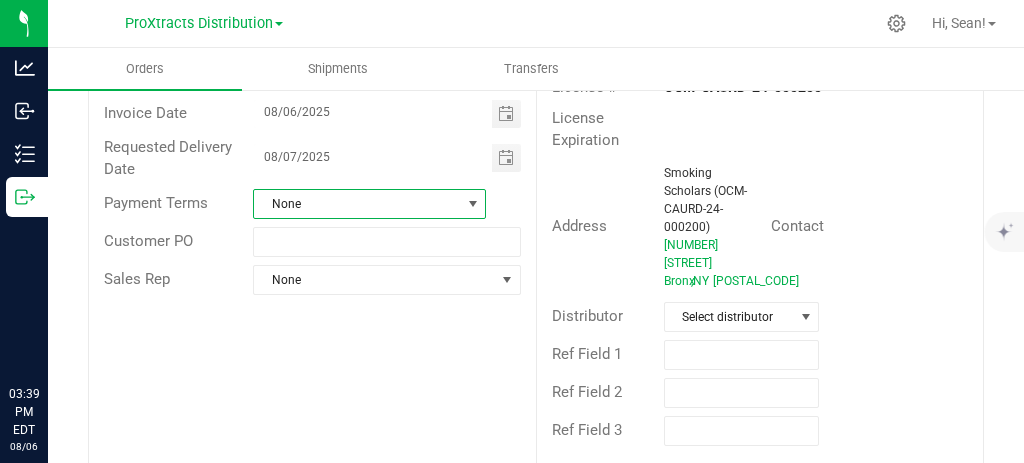 click at bounding box center (473, 204) 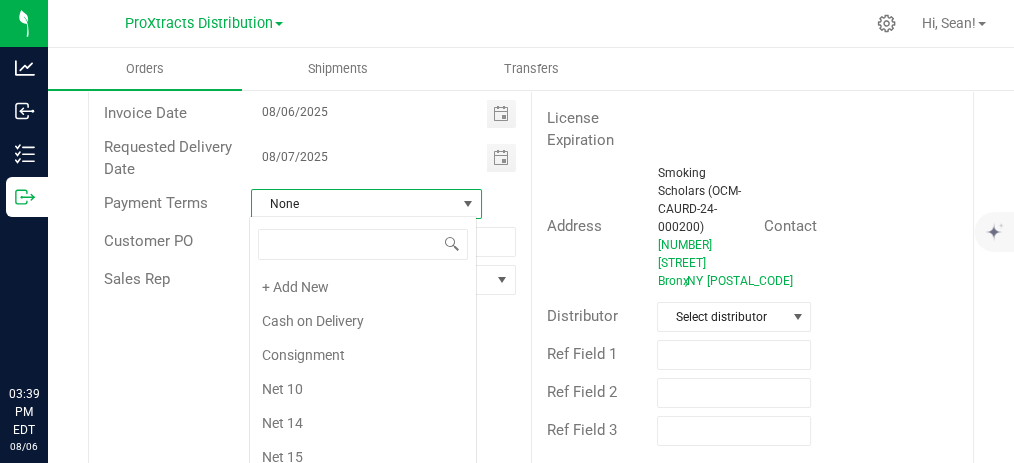 scroll, scrollTop: 99970, scrollLeft: 99772, axis: both 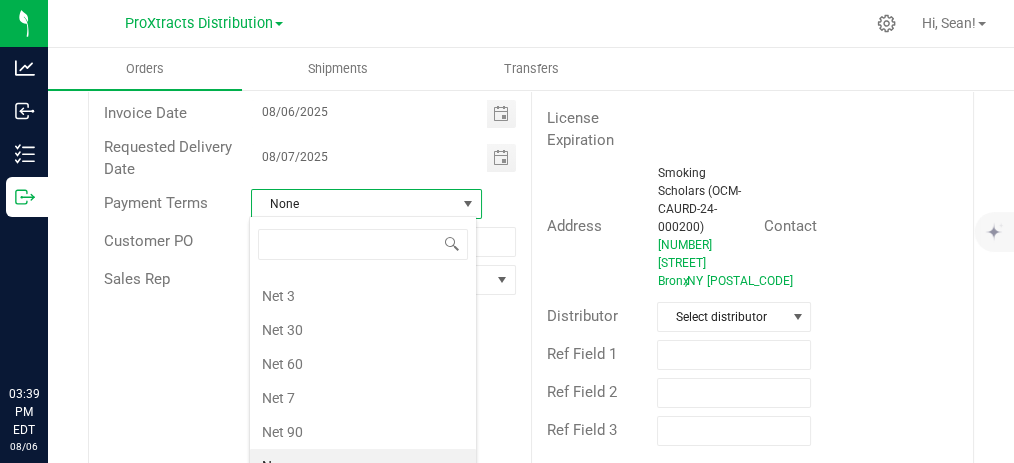 click on "Net 30" at bounding box center [363, 330] 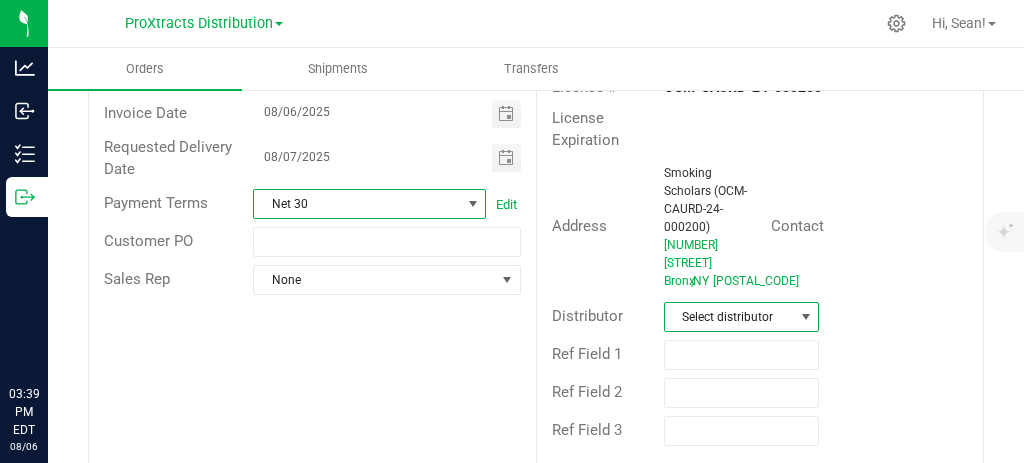 click on "Select distributor" at bounding box center (729, 317) 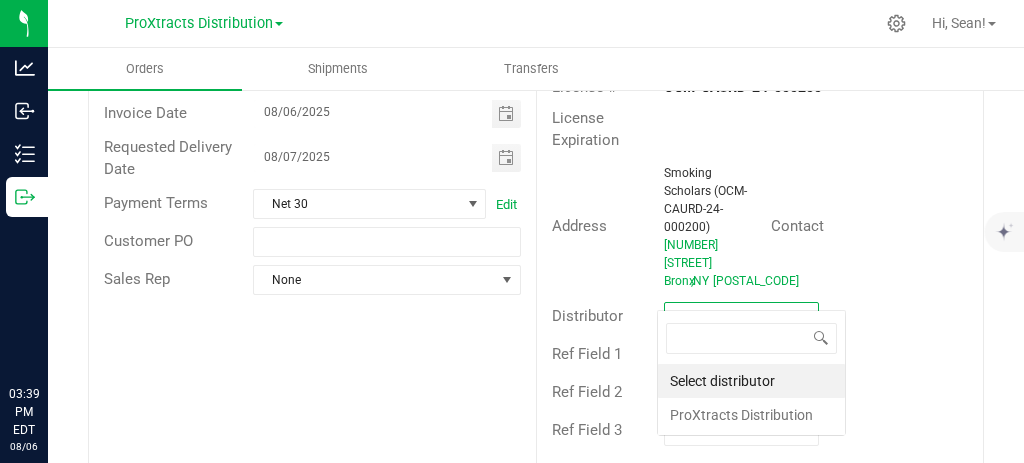 scroll, scrollTop: 99970, scrollLeft: 99845, axis: both 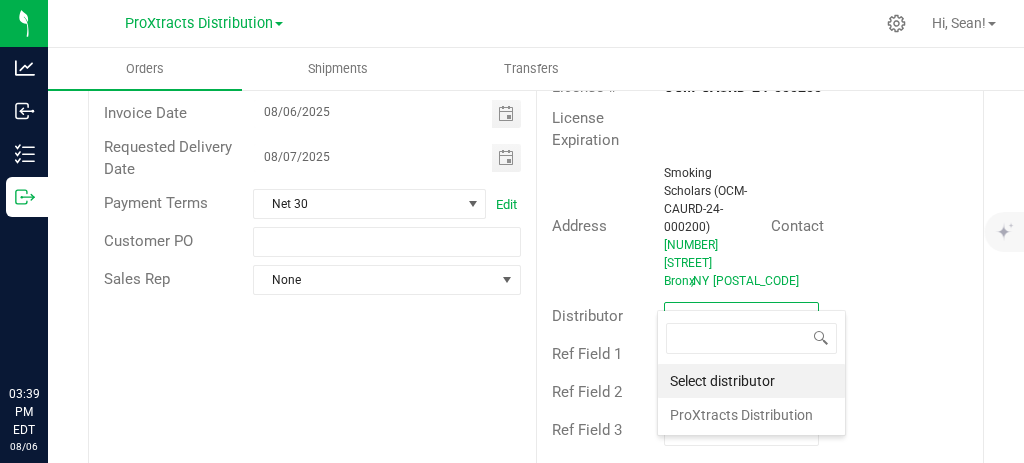 click on "ProXtracts Distribution" at bounding box center [751, 415] 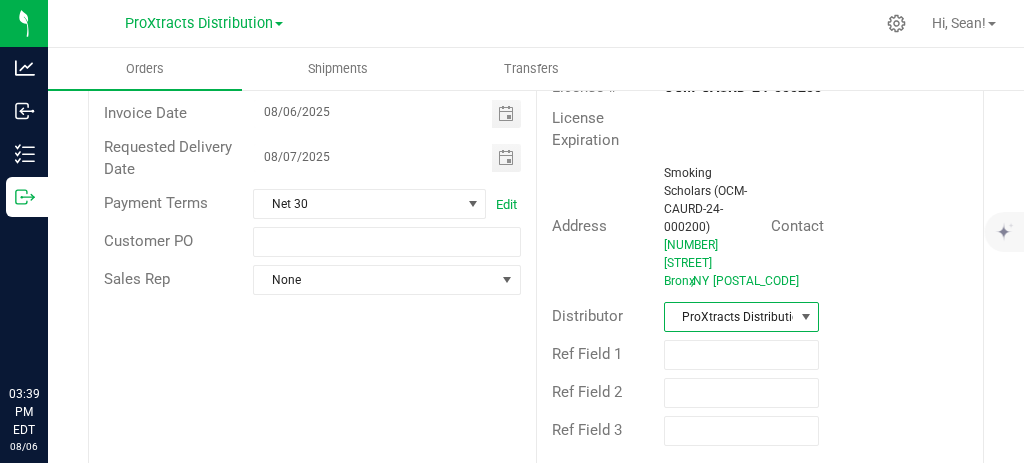 scroll, scrollTop: 0, scrollLeft: 0, axis: both 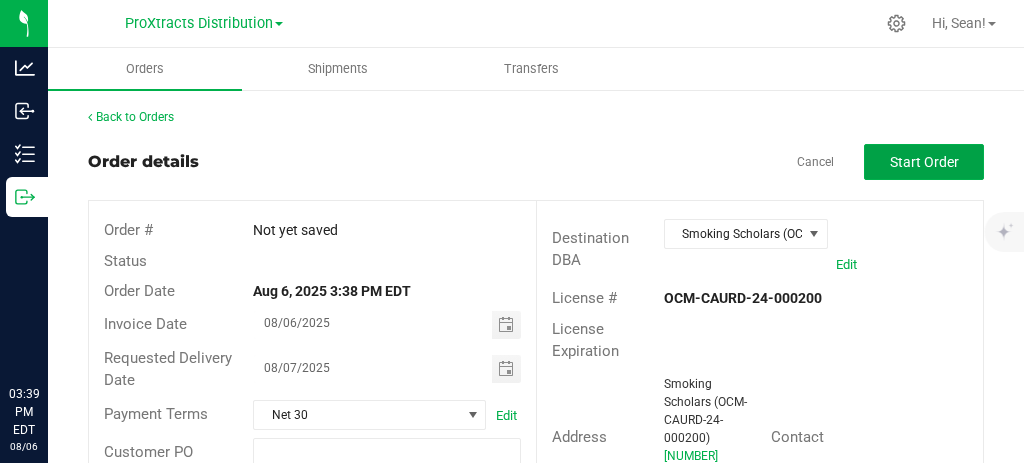 click on "Start Order" at bounding box center (924, 162) 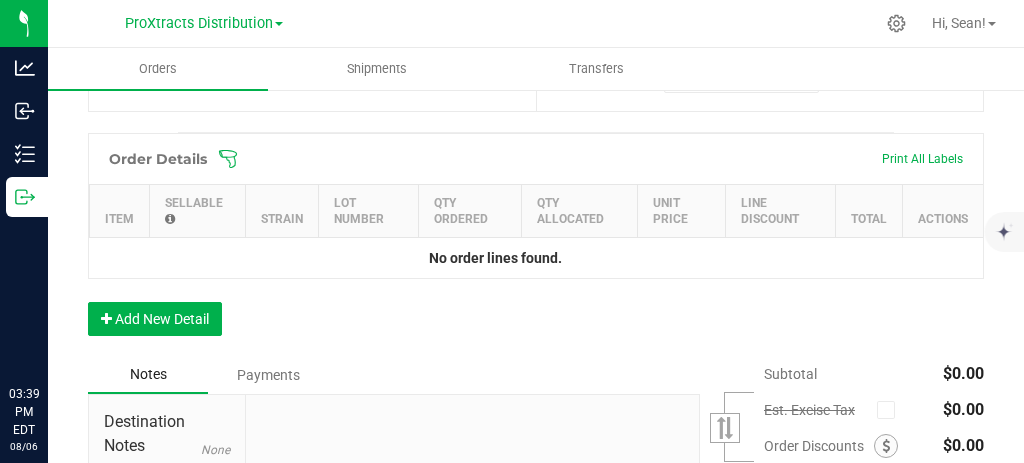 scroll, scrollTop: 567, scrollLeft: 0, axis: vertical 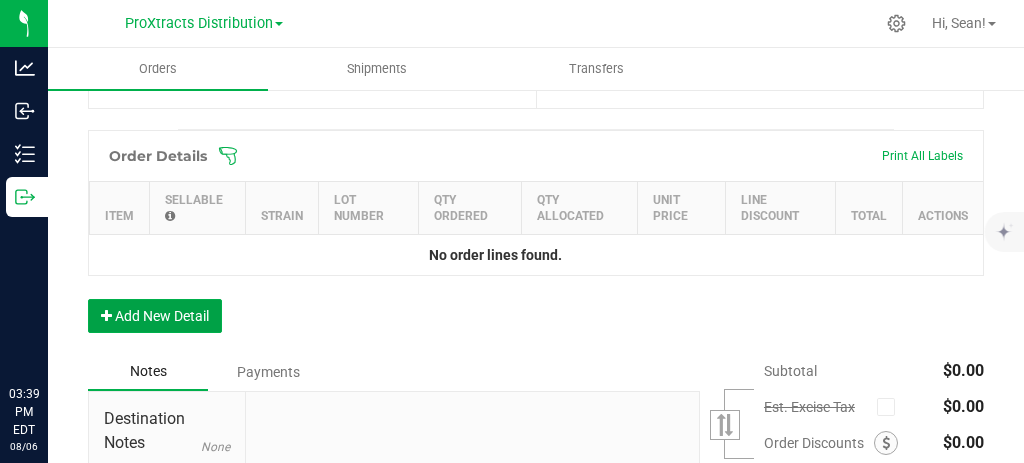 click on "Add New Detail" at bounding box center [155, 316] 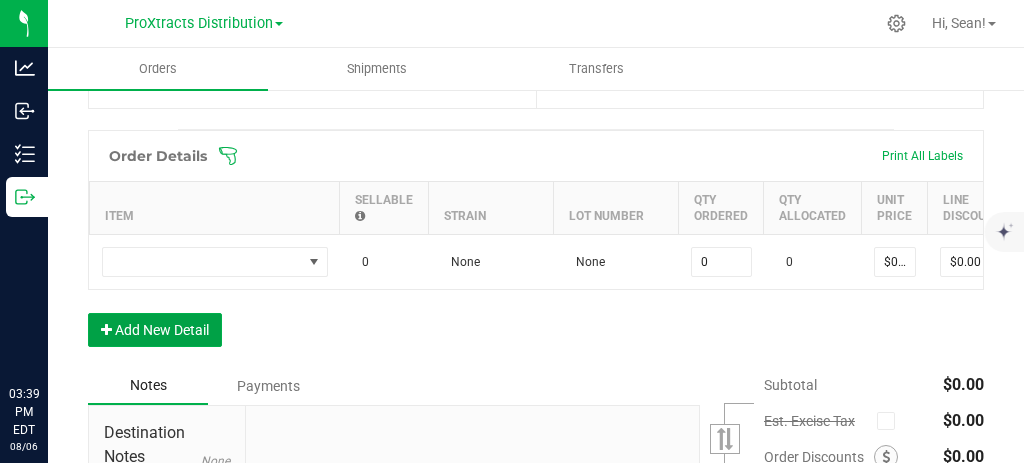 click on "Add New Detail" at bounding box center [155, 330] 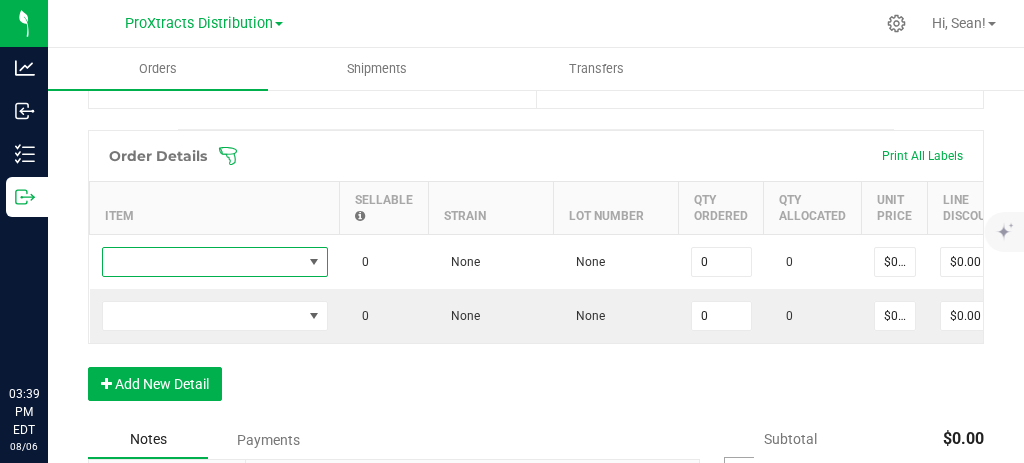 click at bounding box center [202, 262] 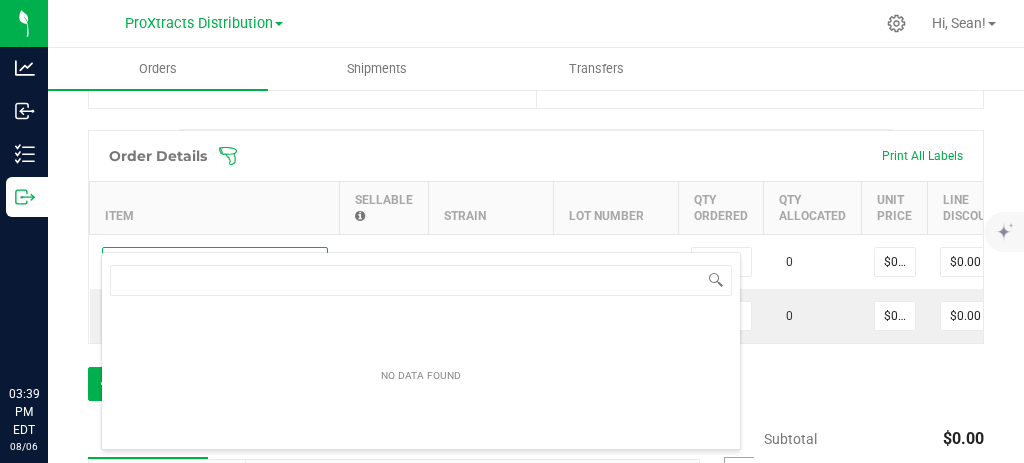 scroll, scrollTop: 99970, scrollLeft: 99773, axis: both 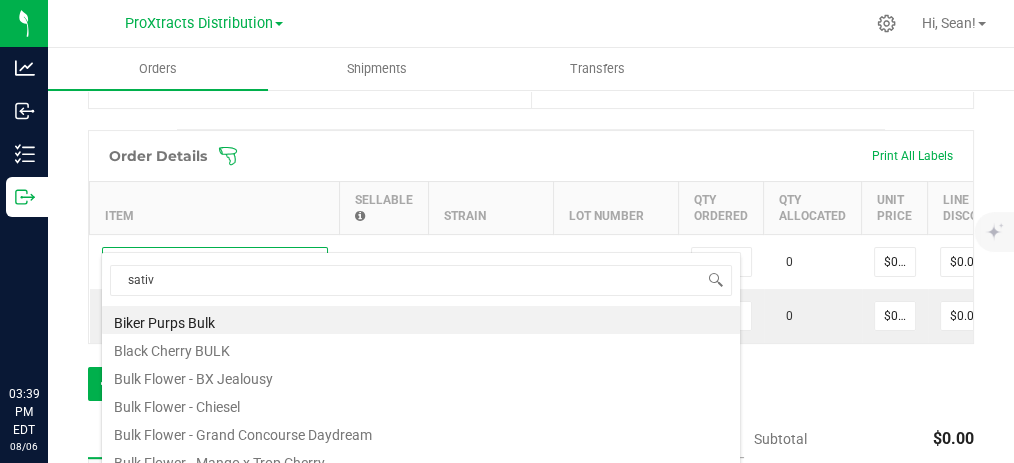 type on "sativa" 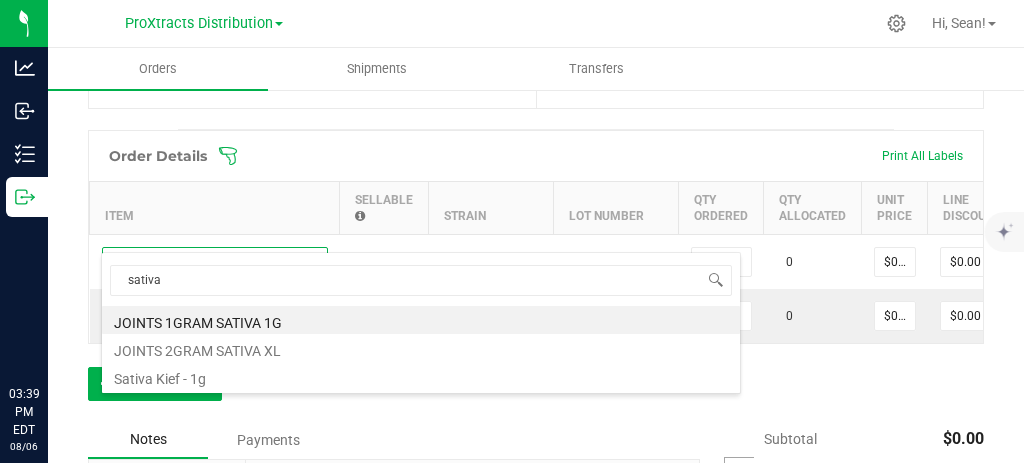 click on "Sativa Kief - 1g" at bounding box center [421, 376] 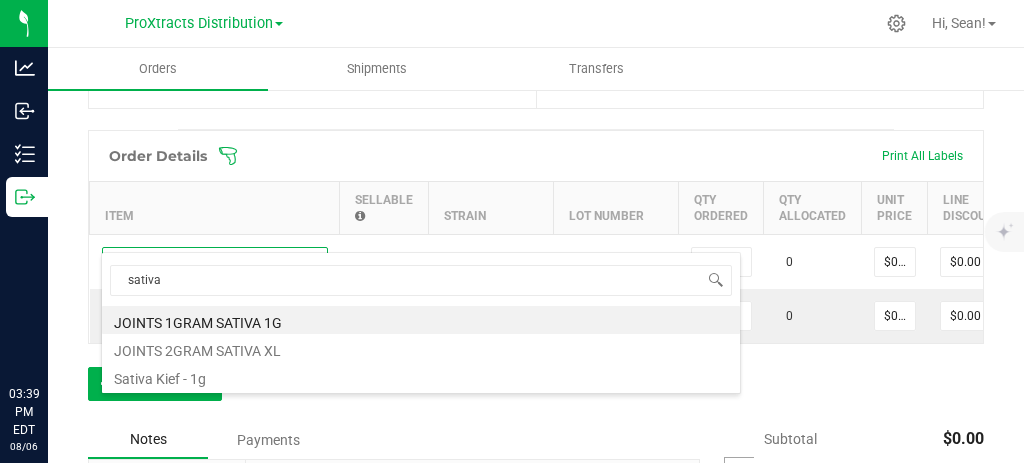 type on "0 ea" 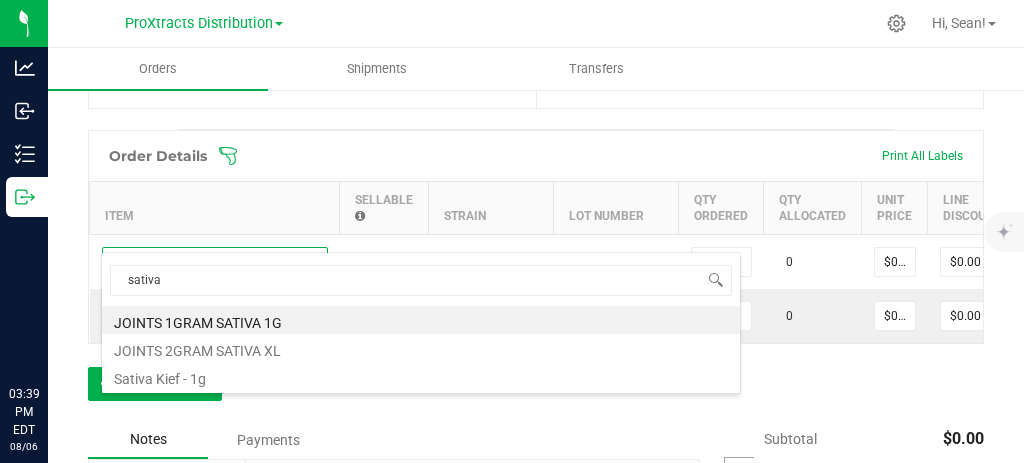 type on "$12.50000" 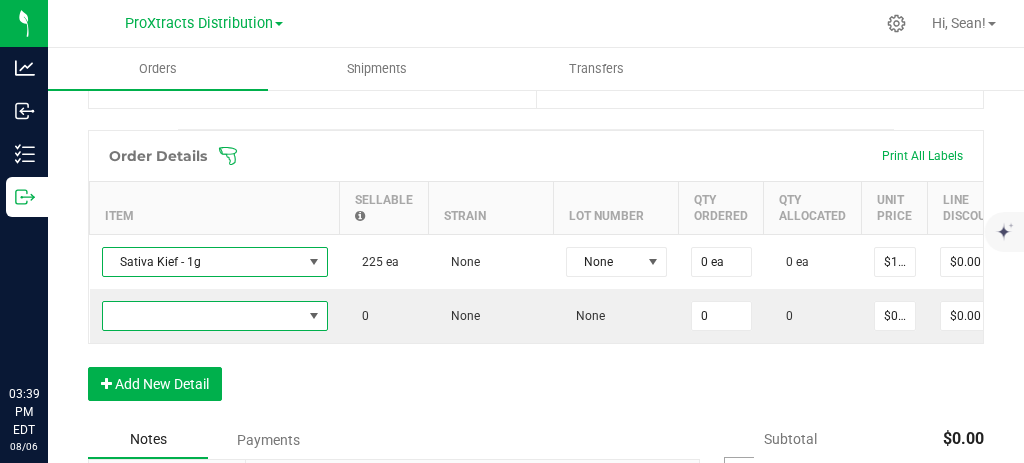 click at bounding box center [202, 316] 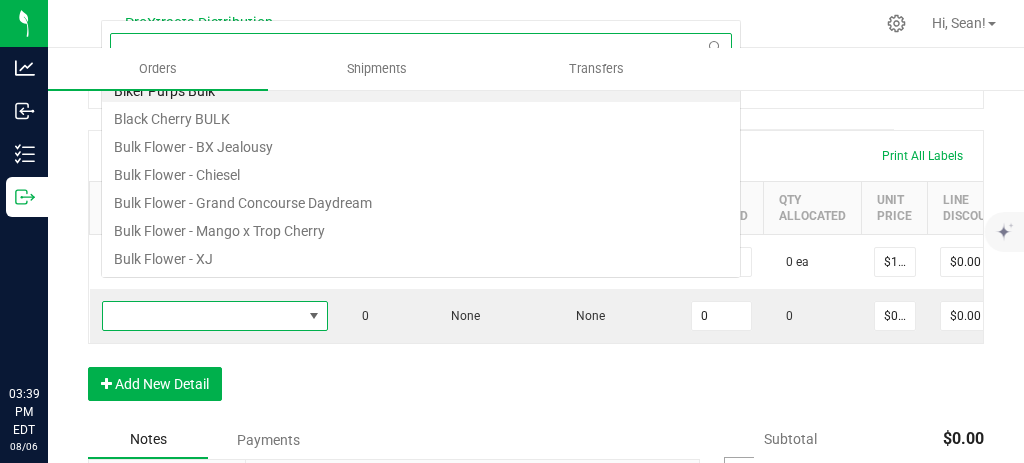 scroll, scrollTop: 0, scrollLeft: 0, axis: both 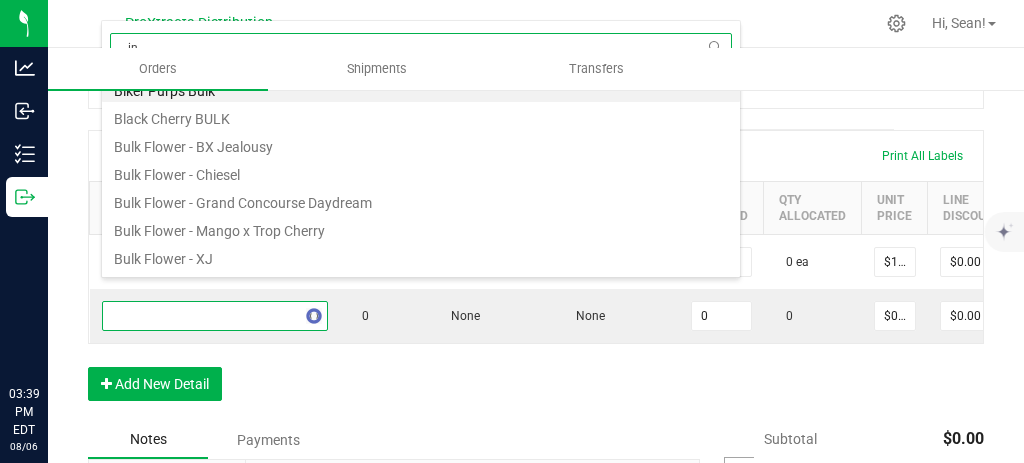 type on "ind" 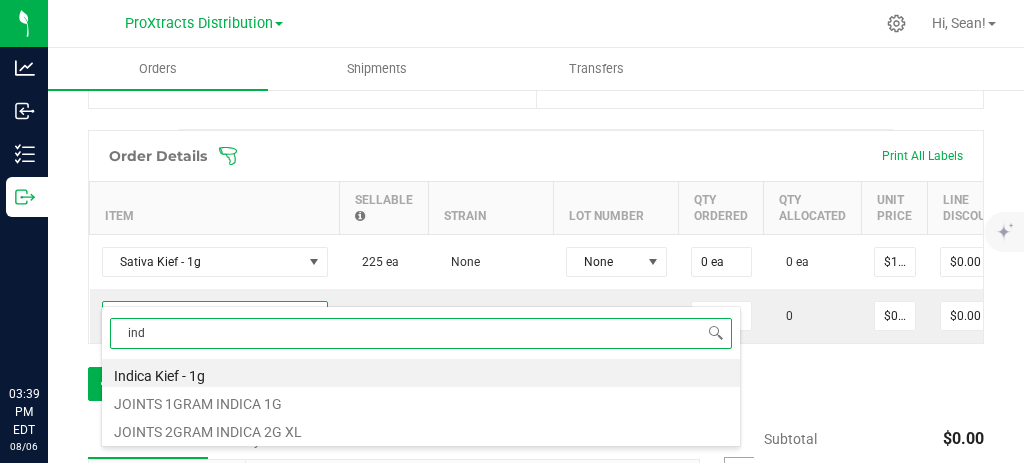 click on "Indica Kief - 1g" at bounding box center [421, 373] 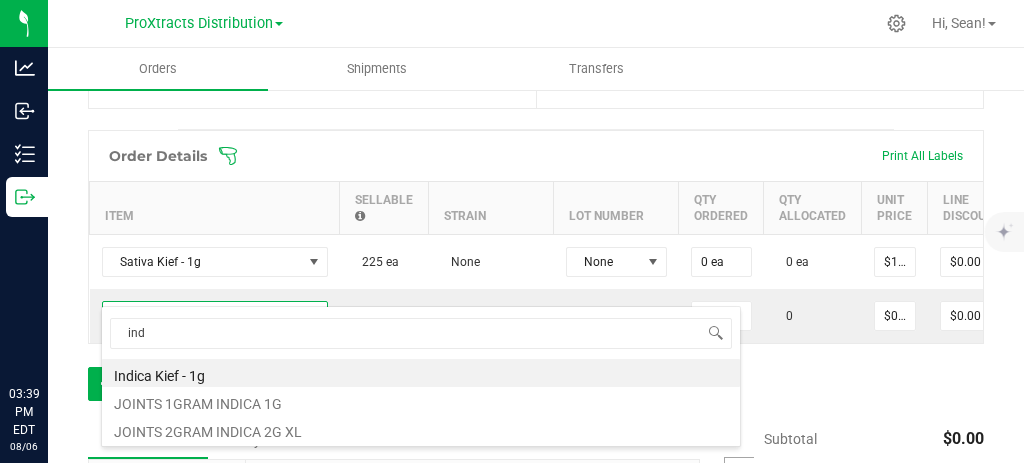 type on "0 ea" 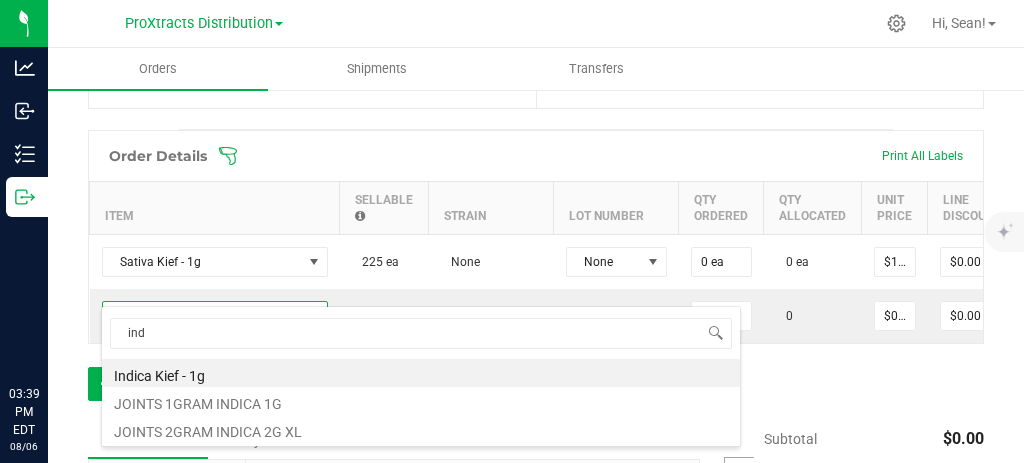 type on "$3.84000" 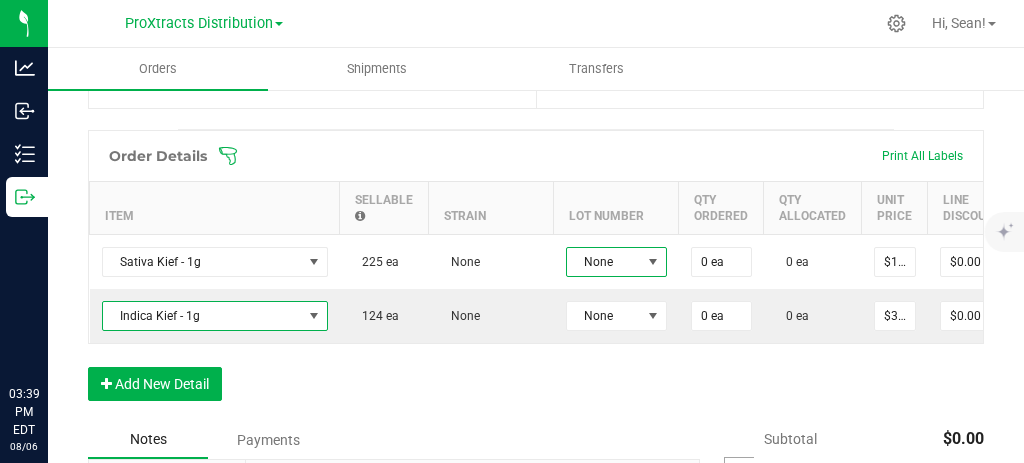 click on "None" at bounding box center (604, 262) 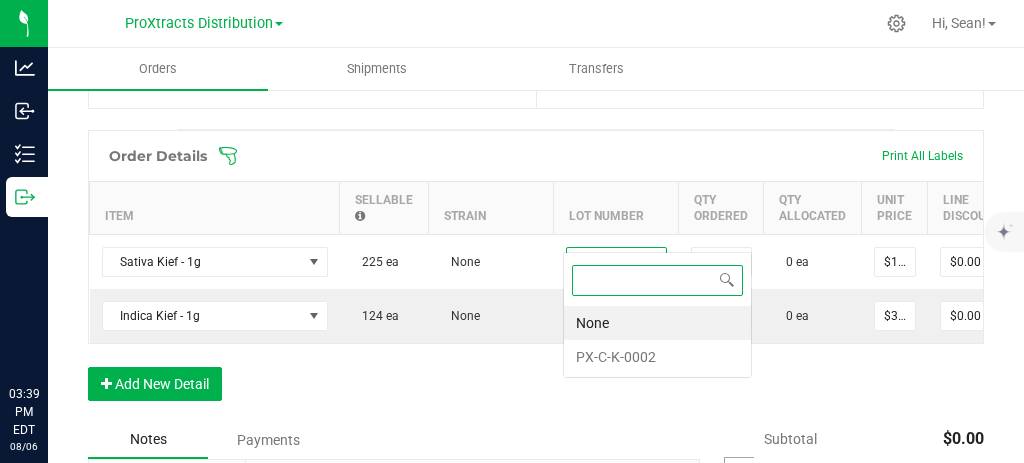 scroll, scrollTop: 99970, scrollLeft: 99899, axis: both 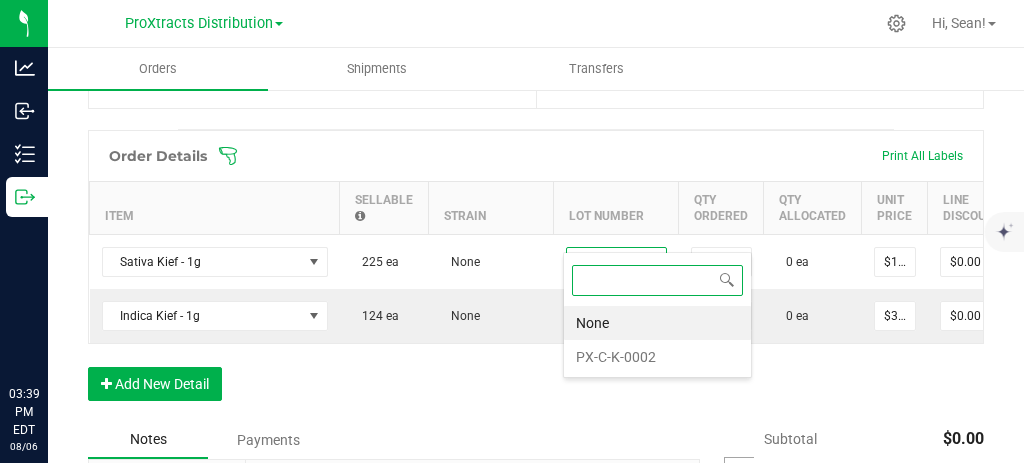click on "PX-C-K-0002" at bounding box center [657, 357] 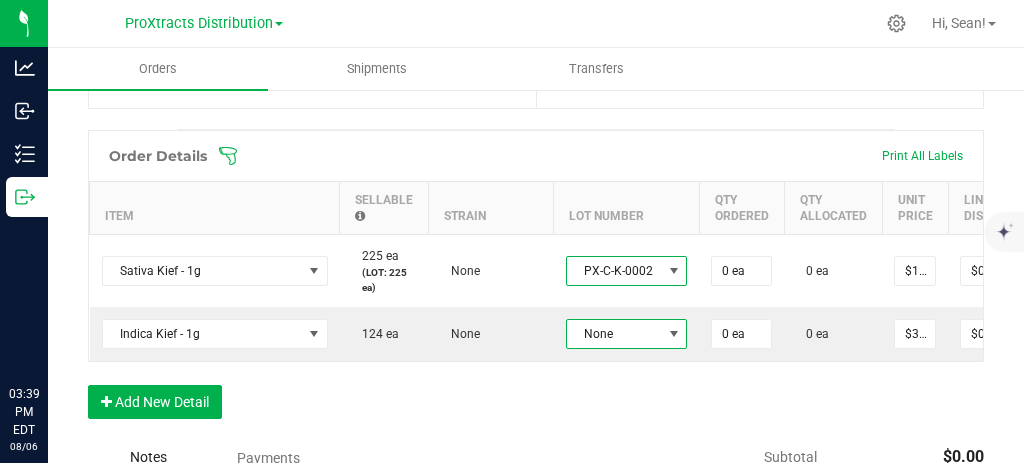 click on "None" at bounding box center [614, 334] 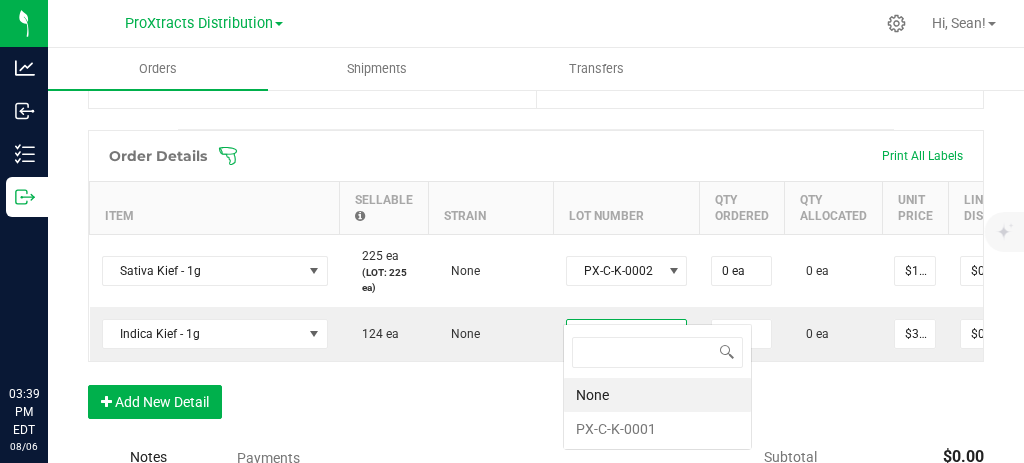 scroll, scrollTop: 99970, scrollLeft: 99881, axis: both 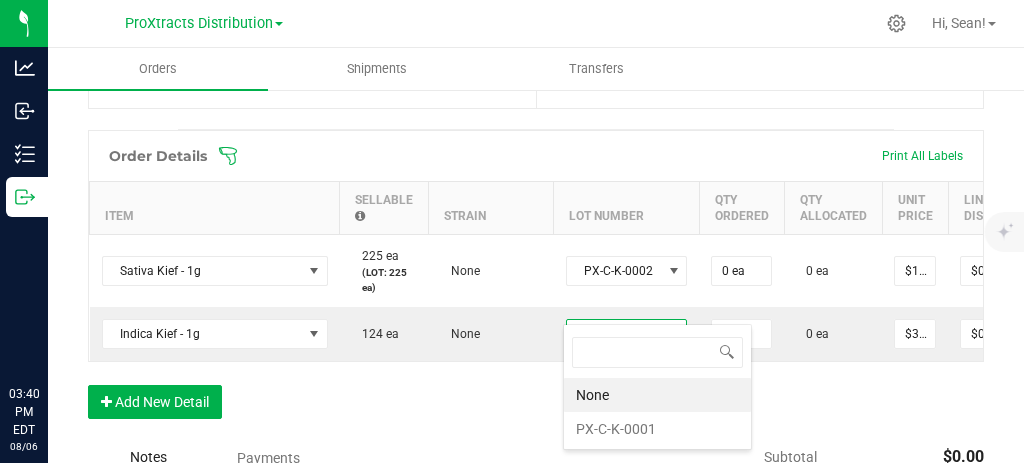 click on "PX-C-K-0001" at bounding box center [657, 429] 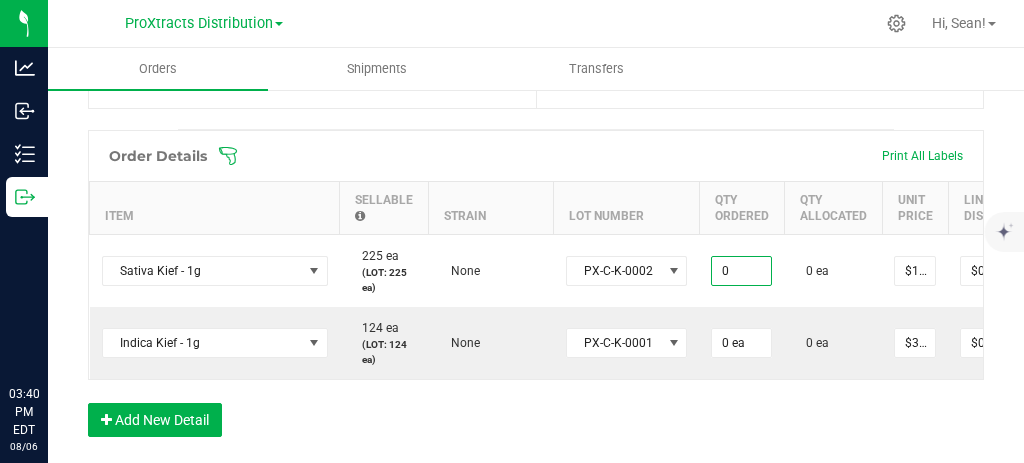 click on "0" at bounding box center [741, 271] 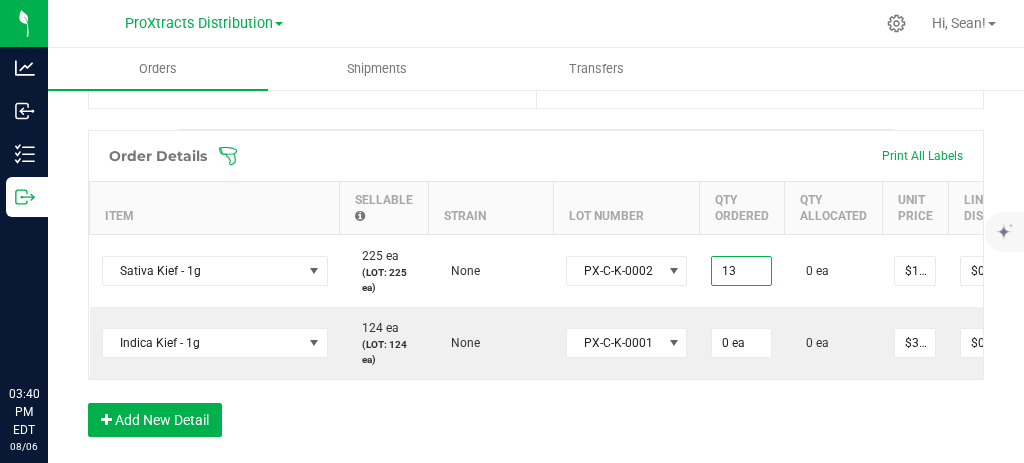 type on "13 ea" 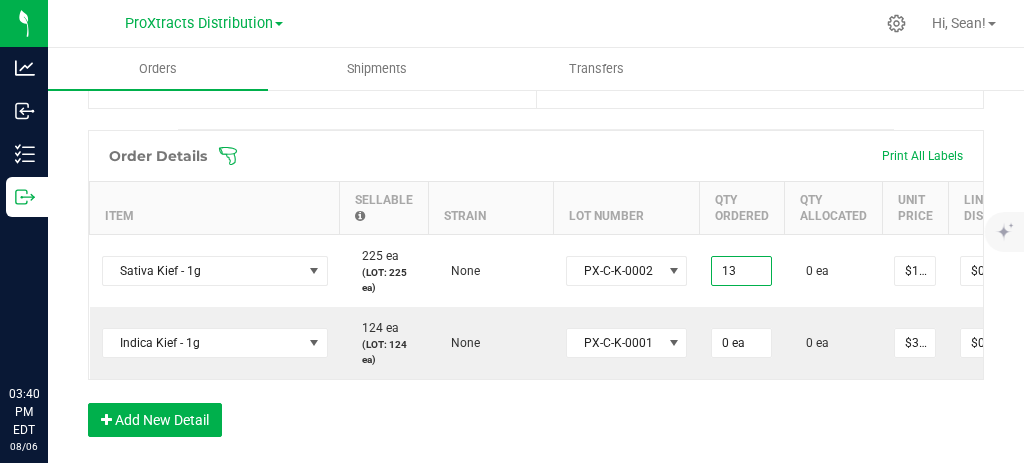 type on "$162.50" 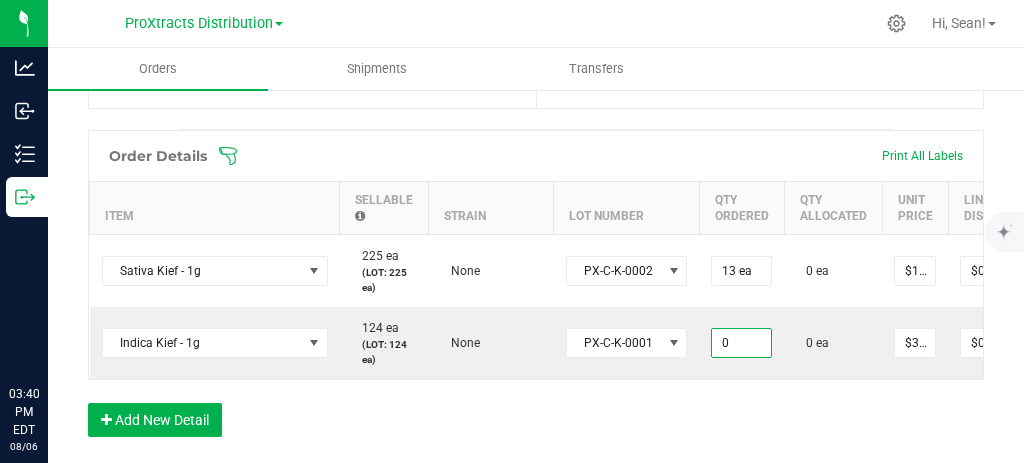 click on "0" at bounding box center [741, 343] 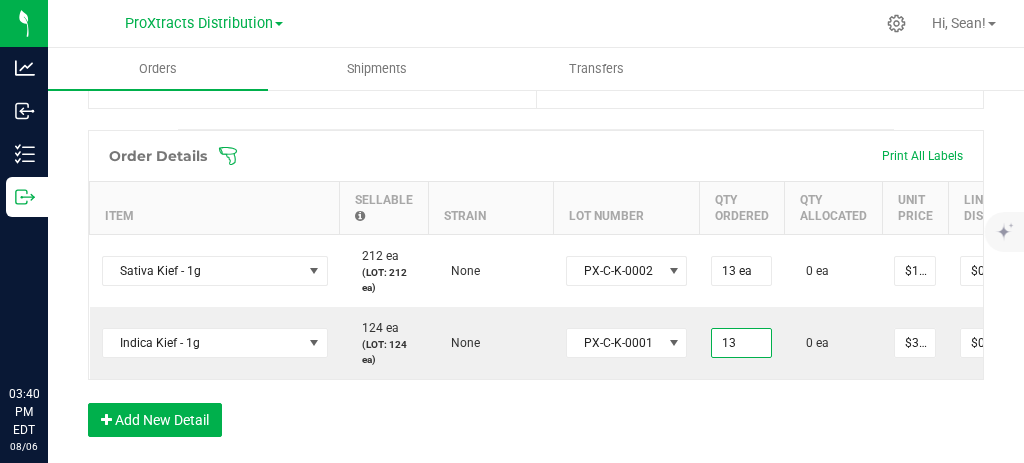 type on "13 ea" 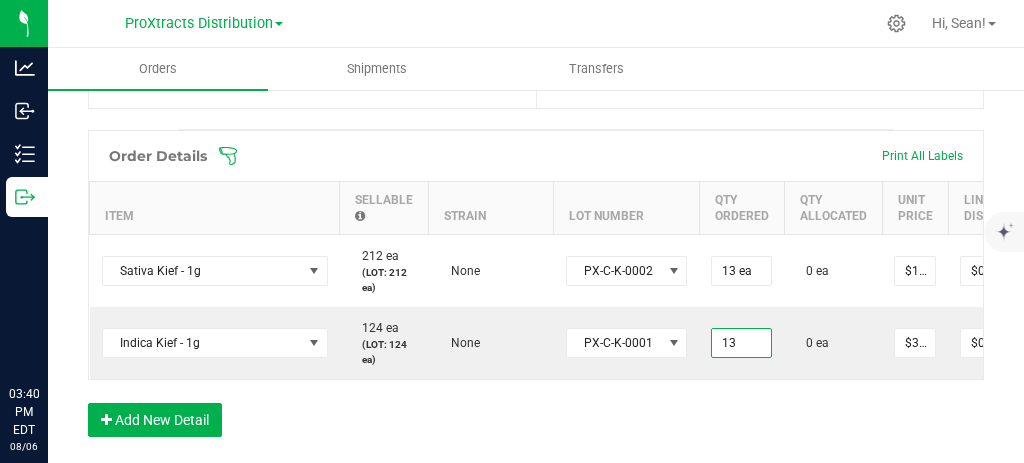 type on "$49.92" 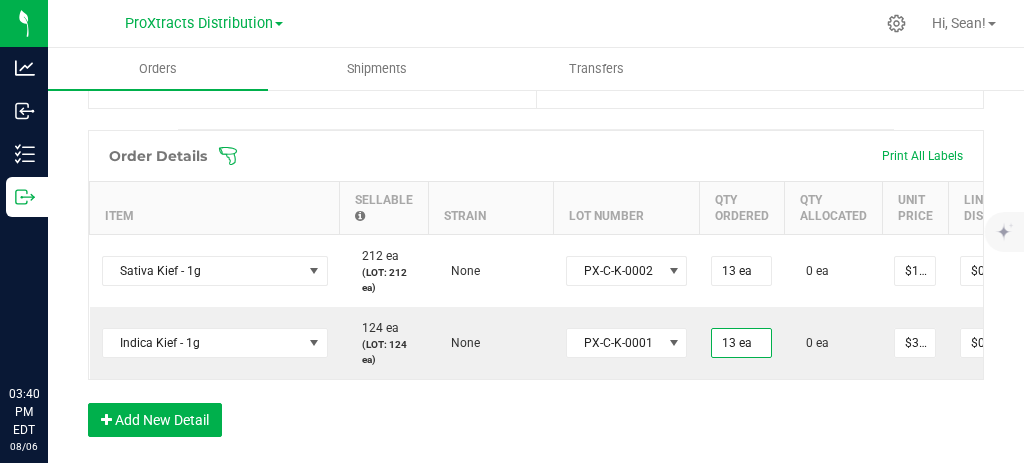 click on "Order Details Print All Labels Item  Sellable  Strain  Lot Number  Qty Ordered Qty Allocated Unit Price Line Discount Total Actions Sativa Kief - 1g  212 ea   (LOT: 212 ea)   None  PX-C-K-0002 13 ea  0 ea  $12.50000 $0.00 $162.50 Indica Kief - 1g  124 ea   (LOT: 124 ea)   None  PX-C-K-0001 13 ea  0 ea  $3.84000 $0.00 $49.92
Add New Detail" at bounding box center (536, 293) 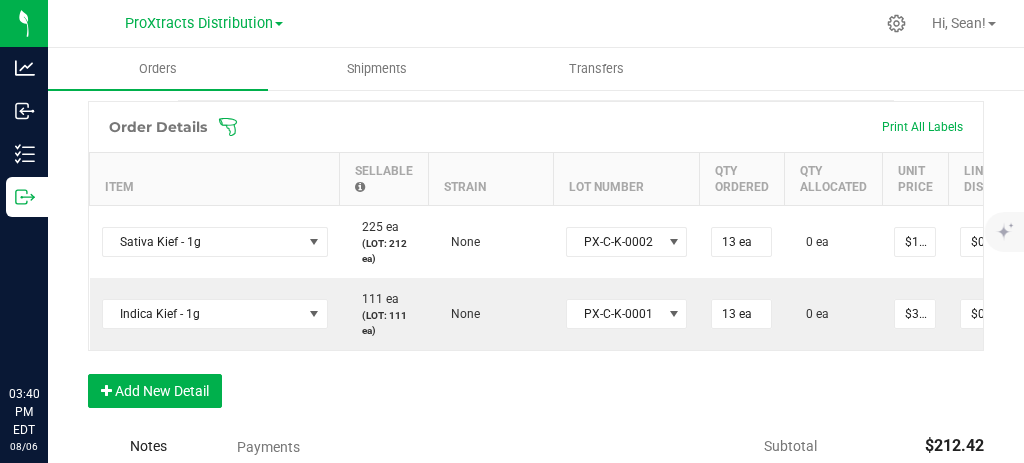 scroll, scrollTop: 606, scrollLeft: 0, axis: vertical 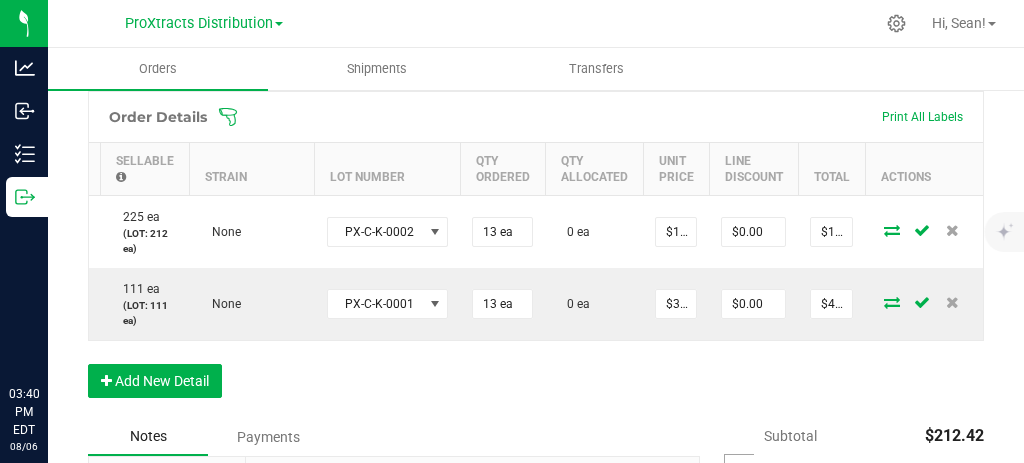 click at bounding box center (892, 230) 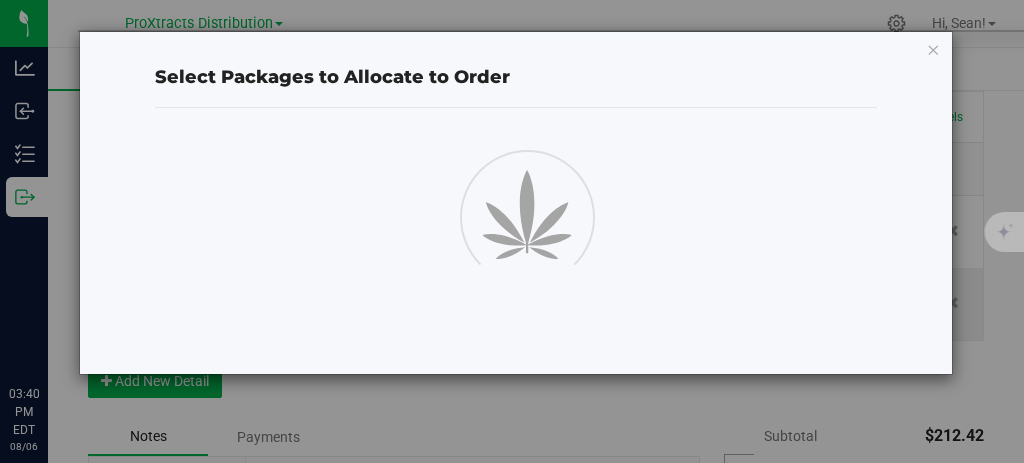click at bounding box center (516, 214) 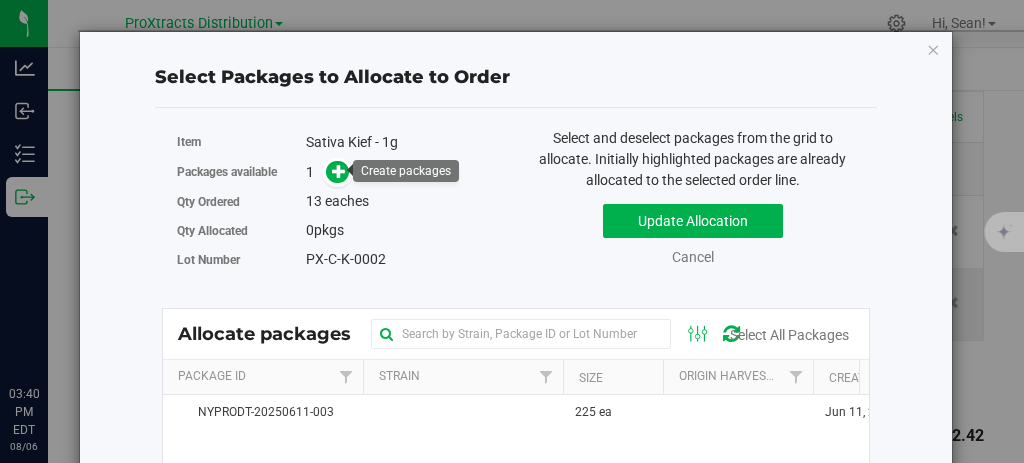 click at bounding box center [337, 172] 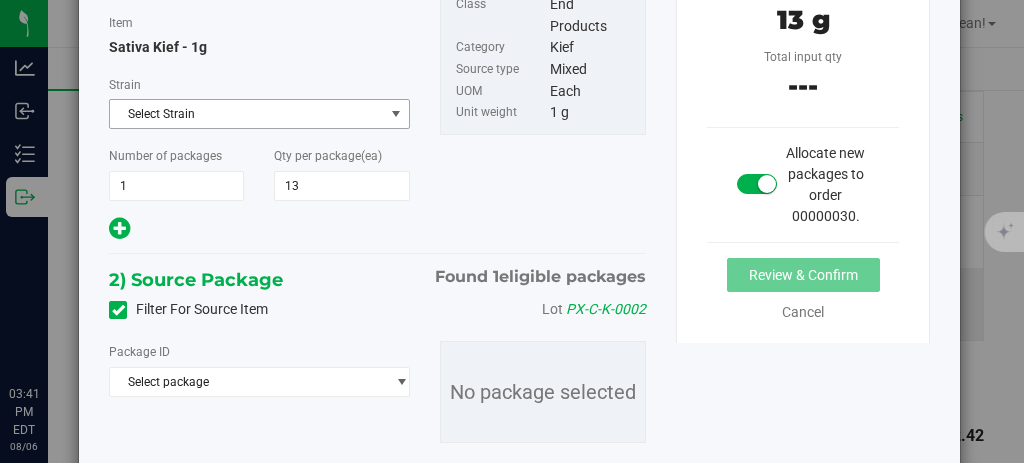 scroll, scrollTop: 253, scrollLeft: 0, axis: vertical 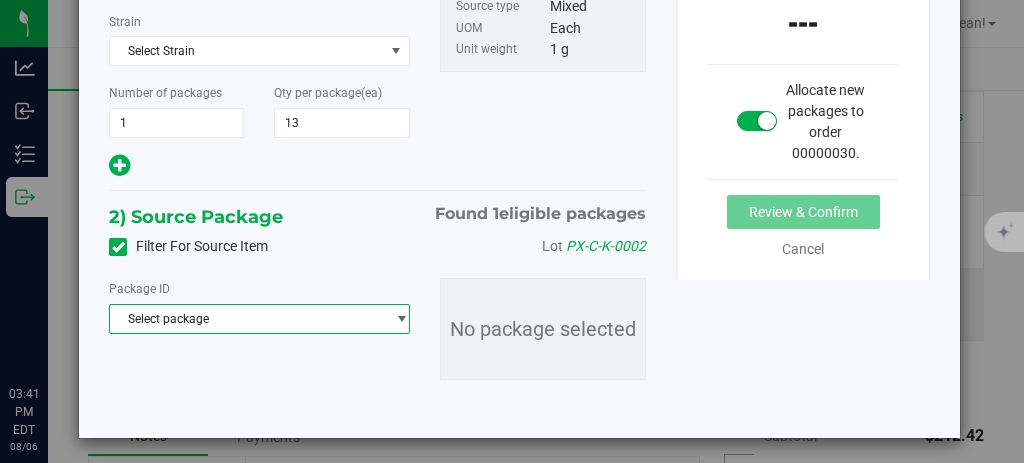 click on "Select package" at bounding box center (247, 319) 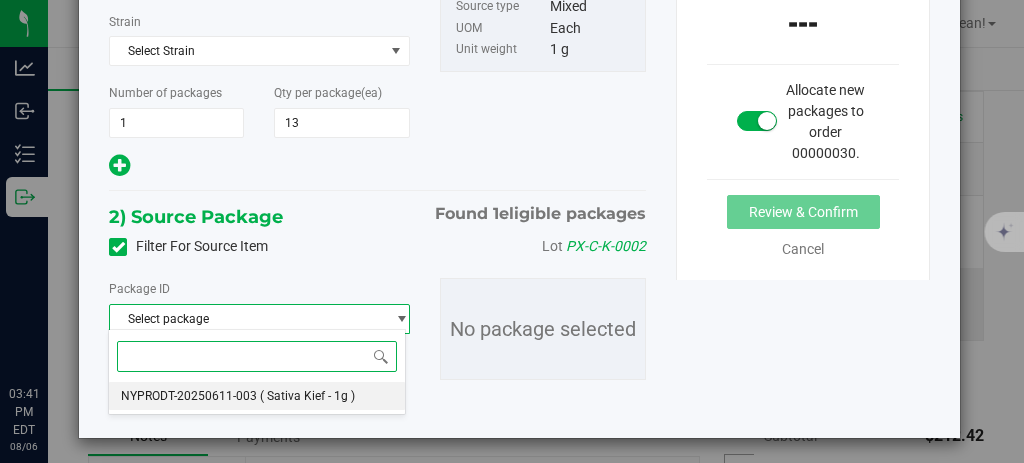 click on "NYPRODT-20250611-003" at bounding box center (189, 396) 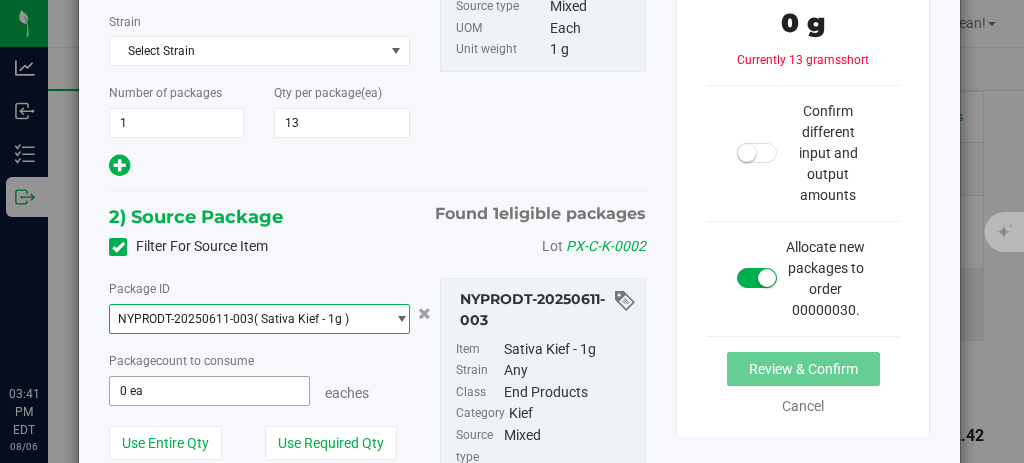 click on "0 ea 0" at bounding box center (209, 391) 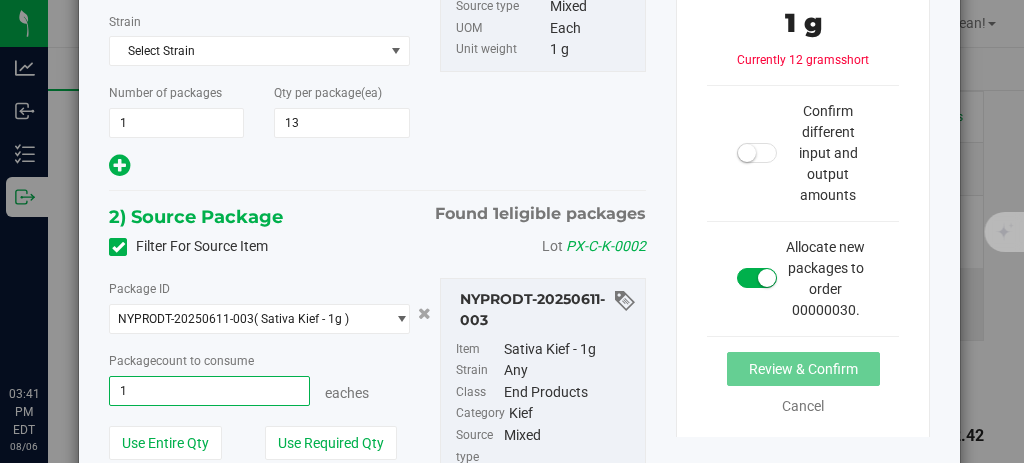 type on "13" 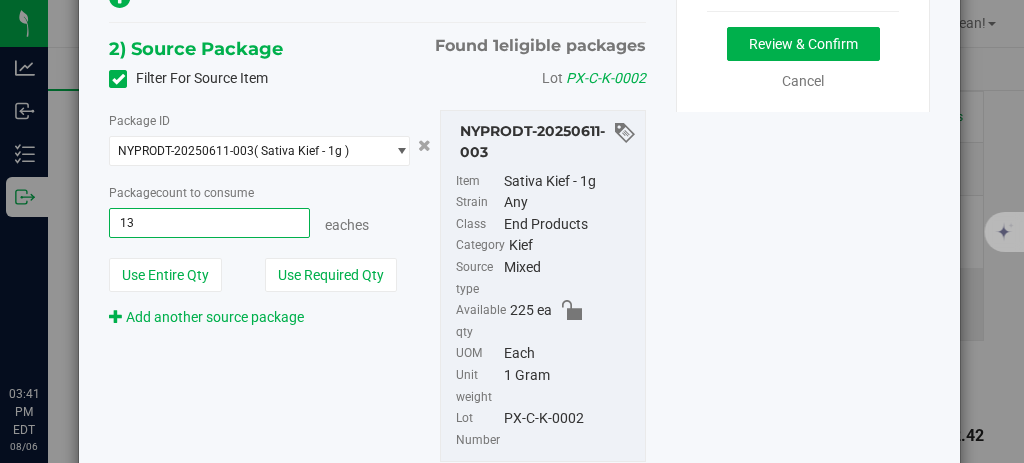scroll, scrollTop: 422, scrollLeft: 0, axis: vertical 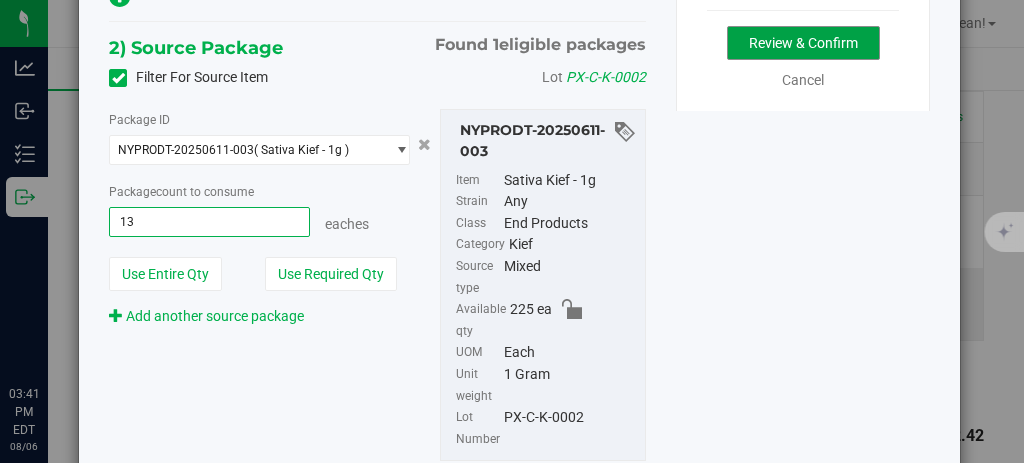 click on "Review & Confirm" at bounding box center (803, 43) 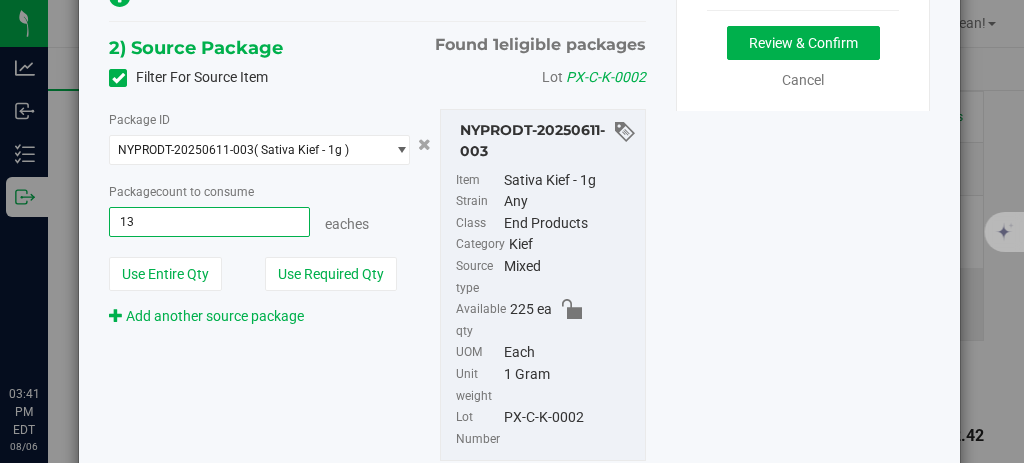 type on "13 ea" 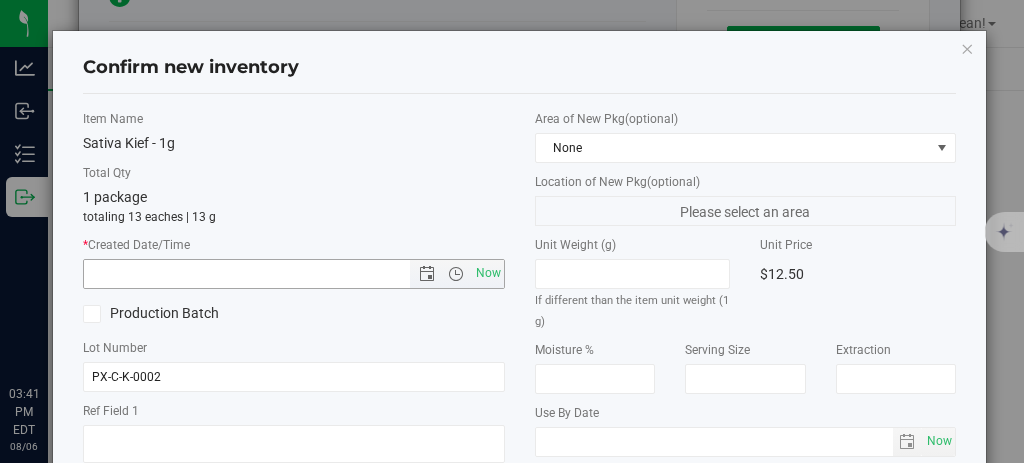 click on "Now" at bounding box center [488, 273] 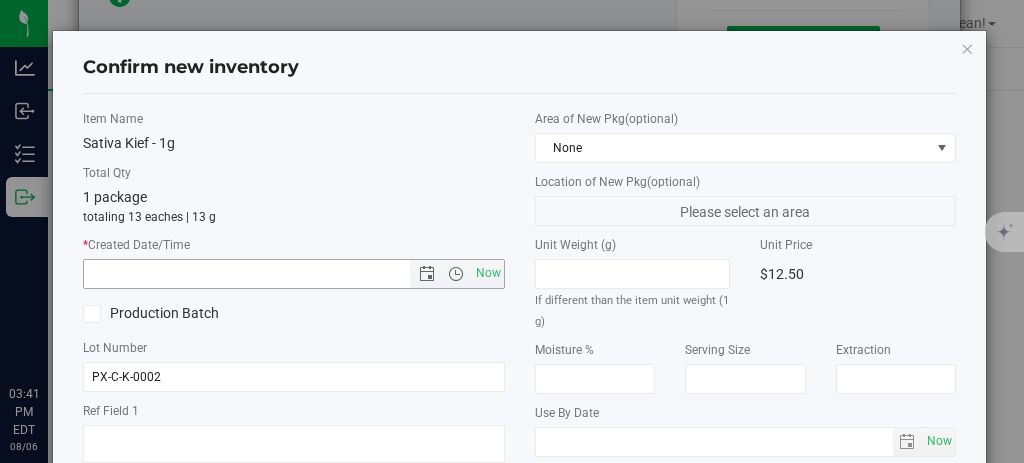 type on "8/6/2025 3:41 PM" 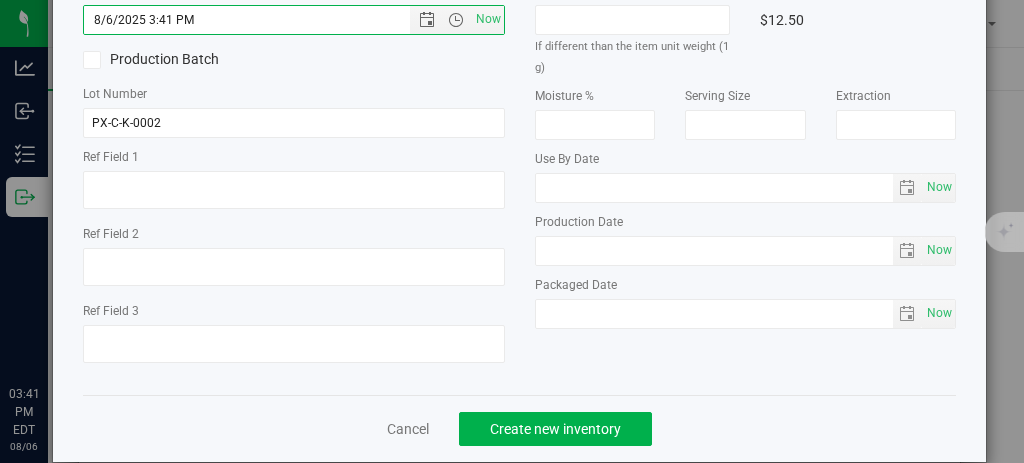 scroll, scrollTop: 279, scrollLeft: 0, axis: vertical 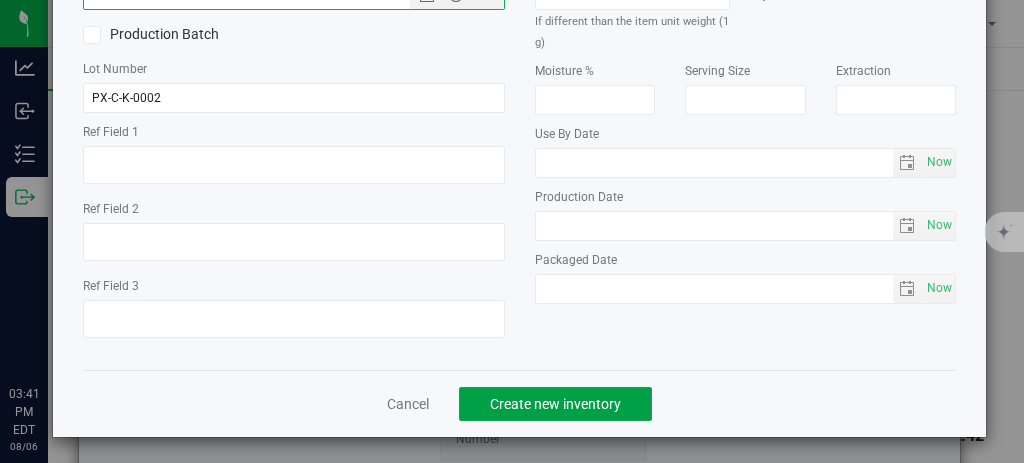 click on "Create new inventory" 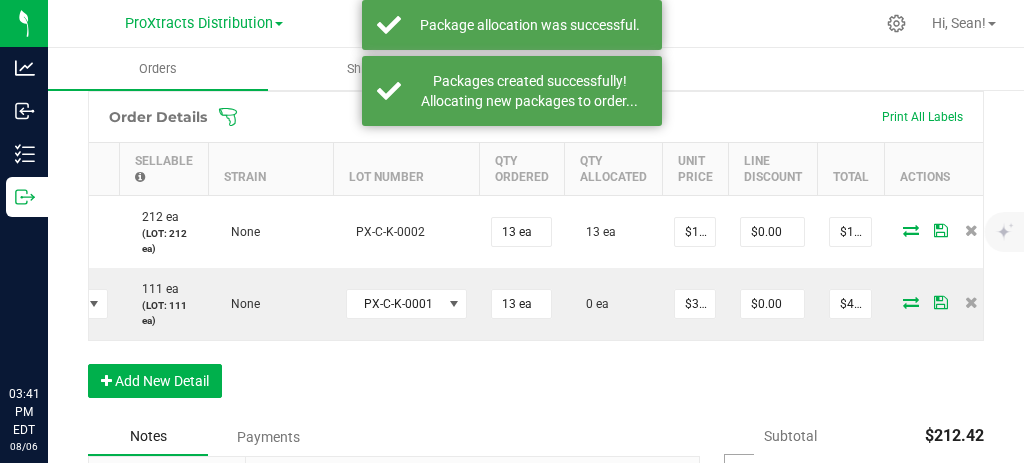 scroll, scrollTop: 0, scrollLeft: 239, axis: horizontal 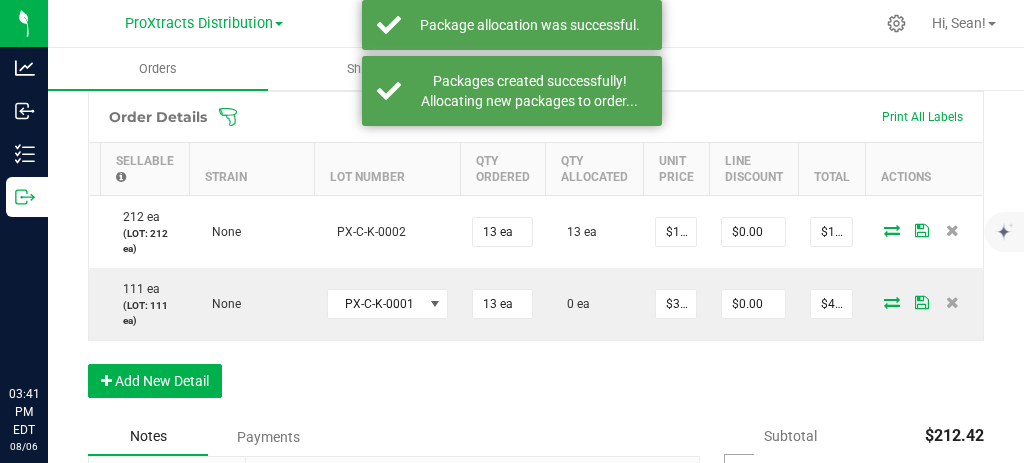 click at bounding box center [892, 302] 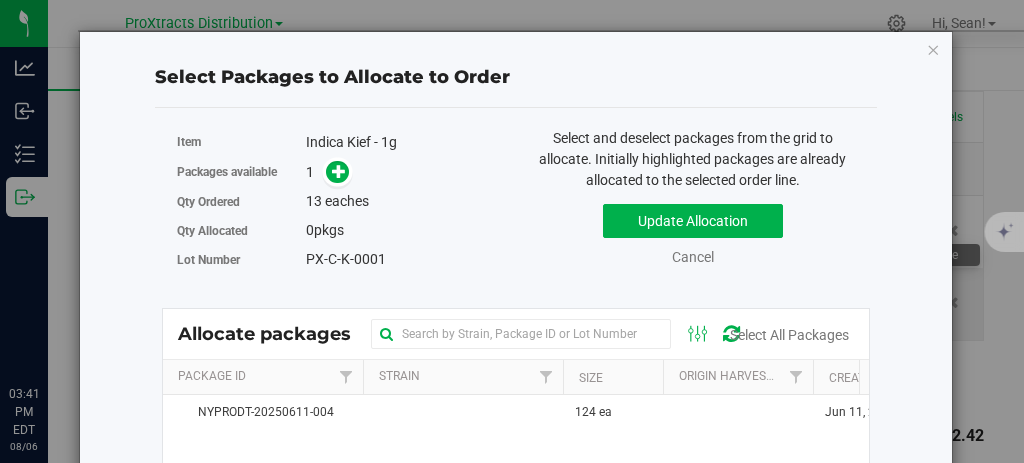 click at bounding box center (339, 171) 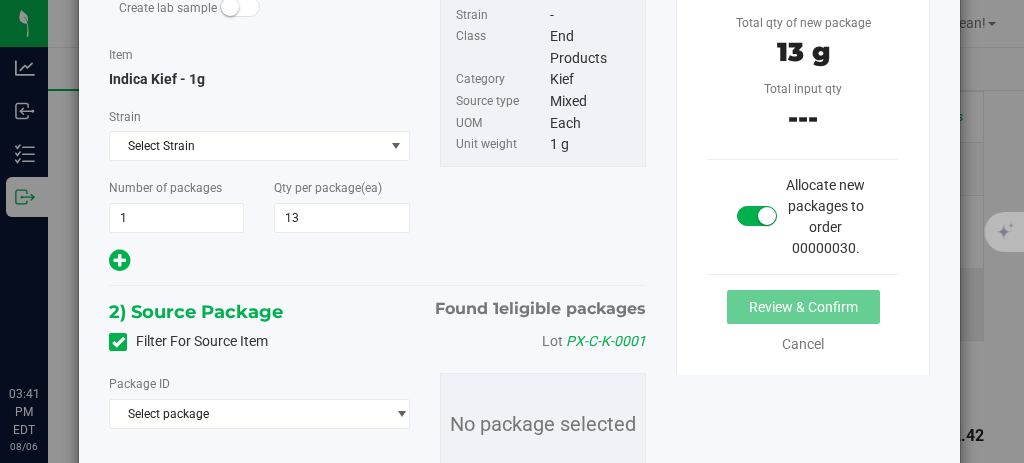 scroll, scrollTop: 172, scrollLeft: 0, axis: vertical 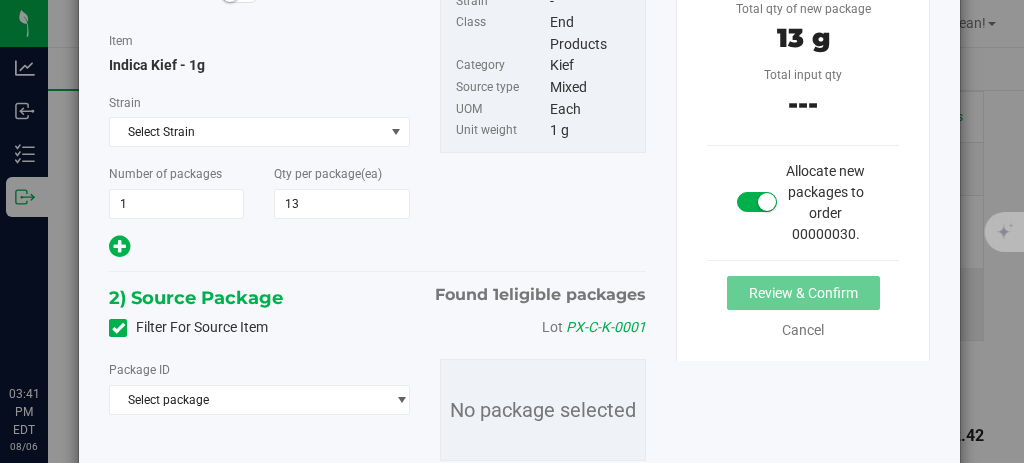 click on "Select package" at bounding box center (247, 400) 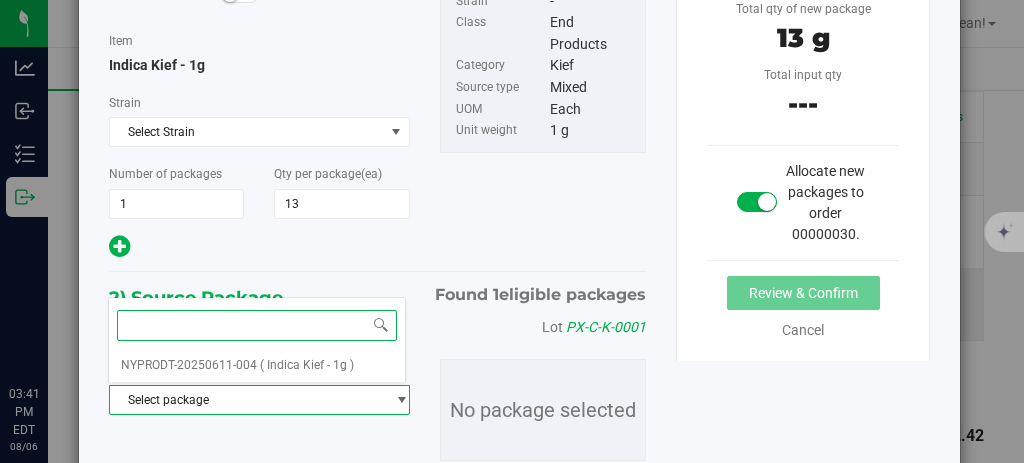 click on "(
Indica Kief - 1g
)" at bounding box center [307, 365] 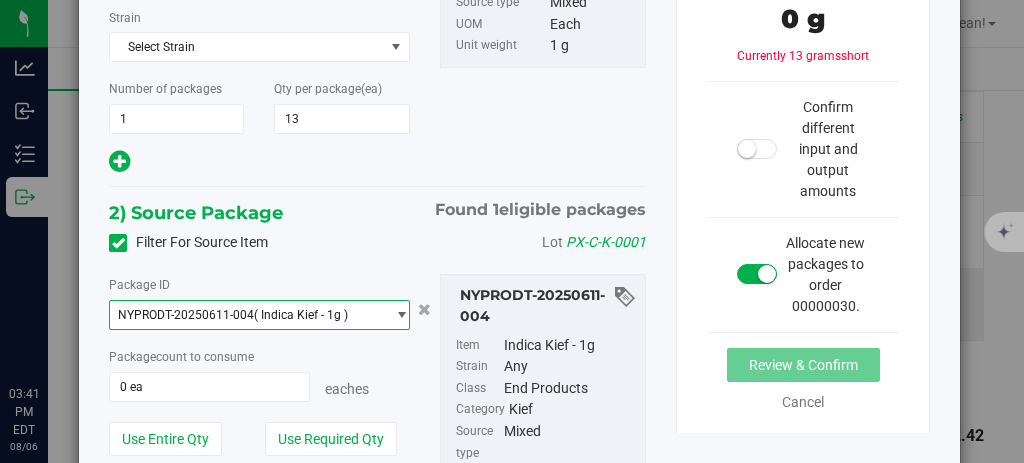 scroll, scrollTop: 289, scrollLeft: 0, axis: vertical 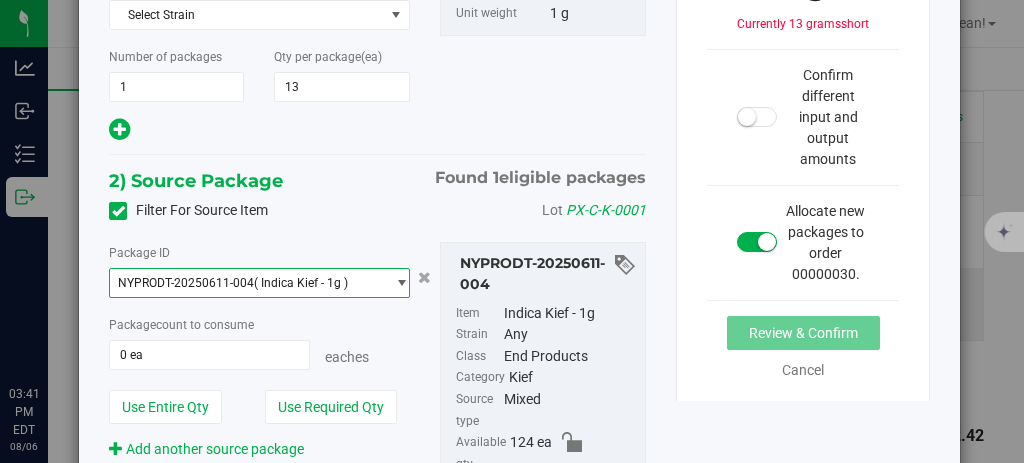 click on "0 ea" at bounding box center [209, 355] 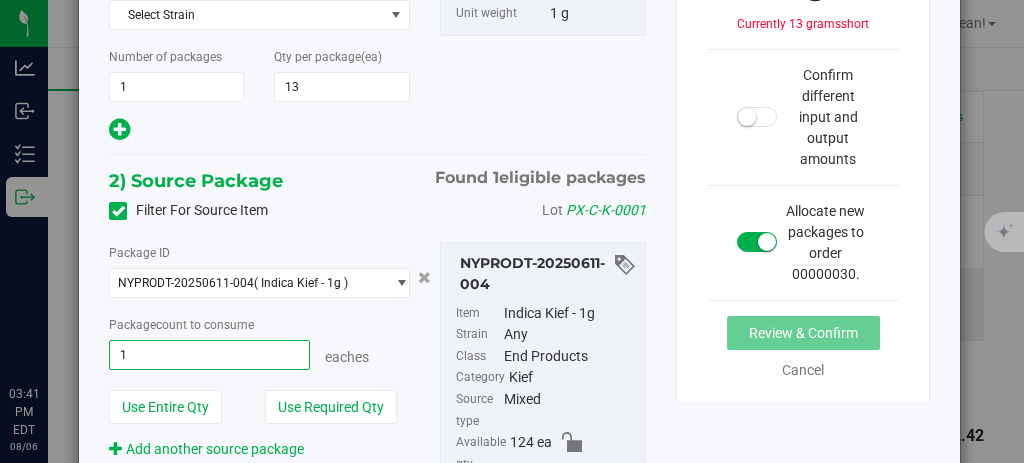 type on "13" 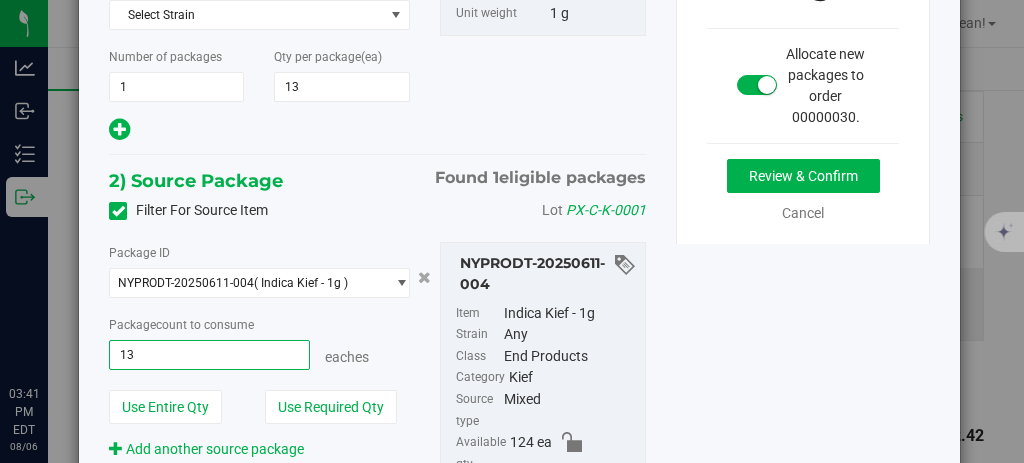 click on "Review & Confirm" at bounding box center [803, 176] 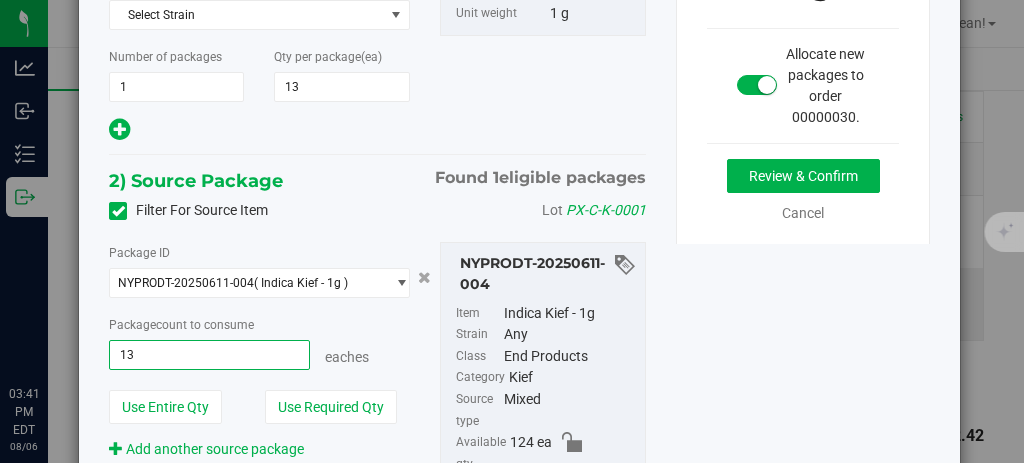 type on "13 ea" 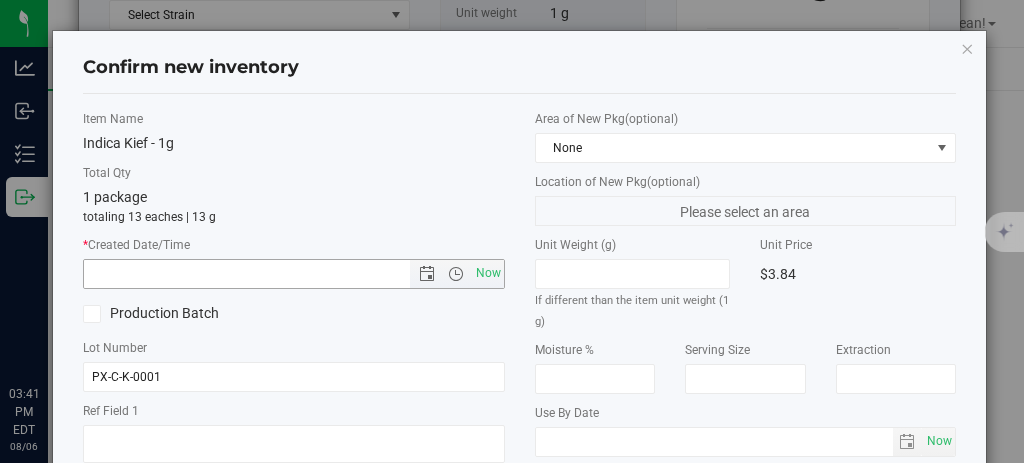 click on "Now" at bounding box center [488, 273] 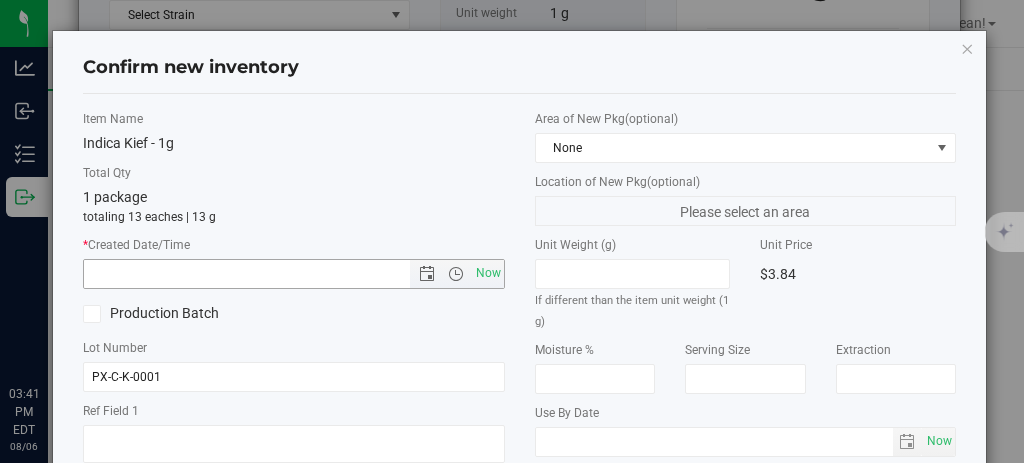 type on "8/6/2025 3:41 PM" 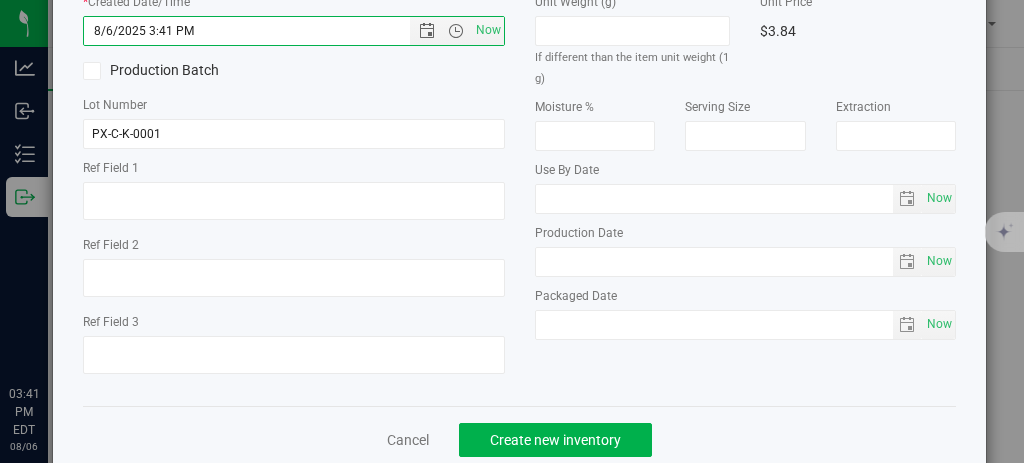 scroll, scrollTop: 279, scrollLeft: 0, axis: vertical 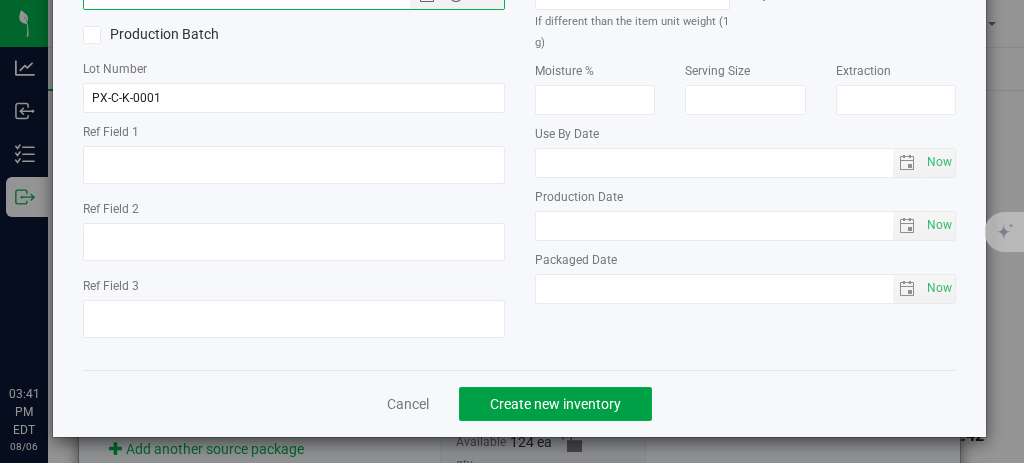 click on "Create new inventory" 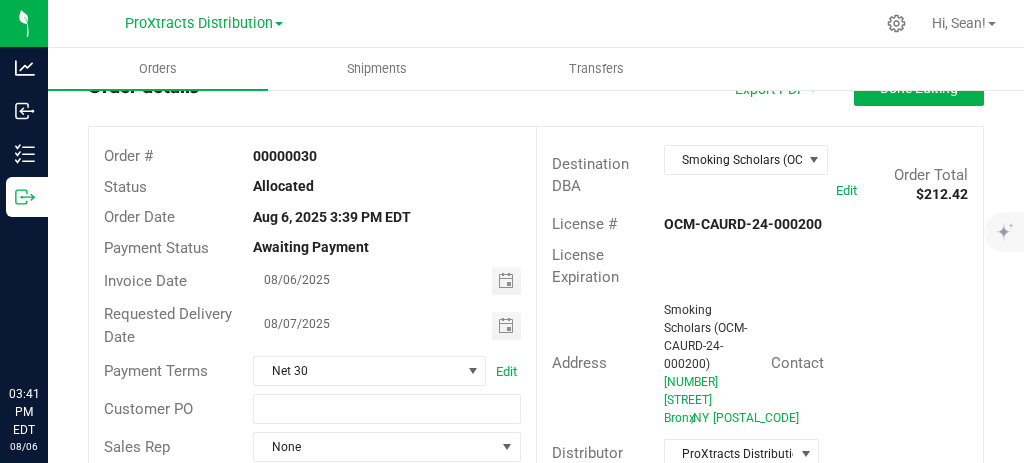 scroll, scrollTop: 0, scrollLeft: 0, axis: both 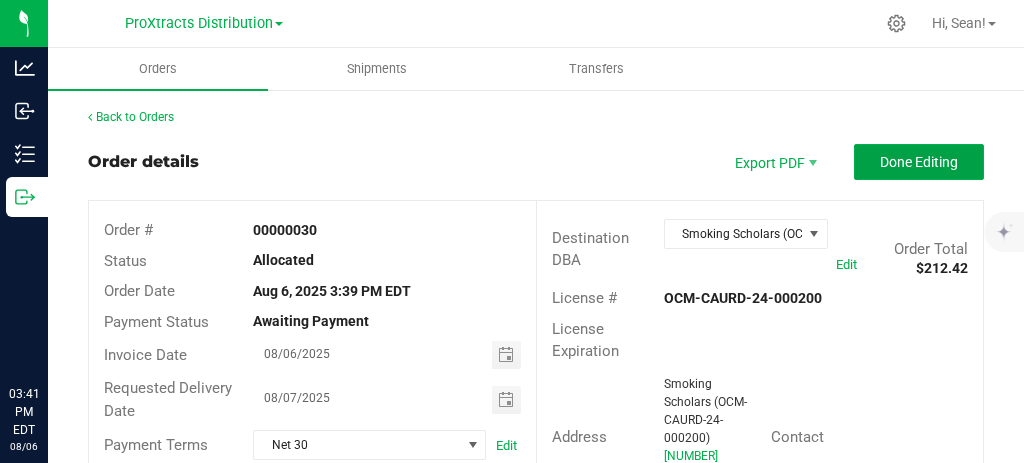 click on "Done Editing" at bounding box center [919, 162] 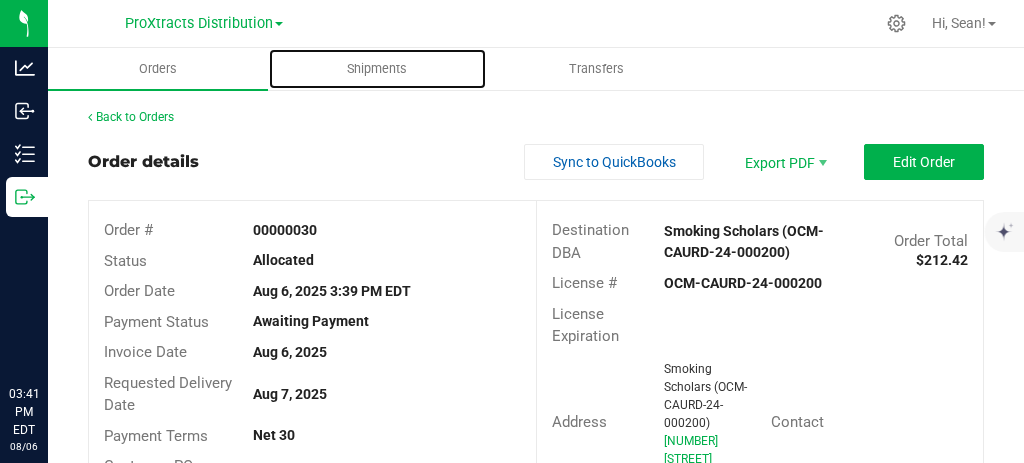 click on "Shipments" at bounding box center [377, 69] 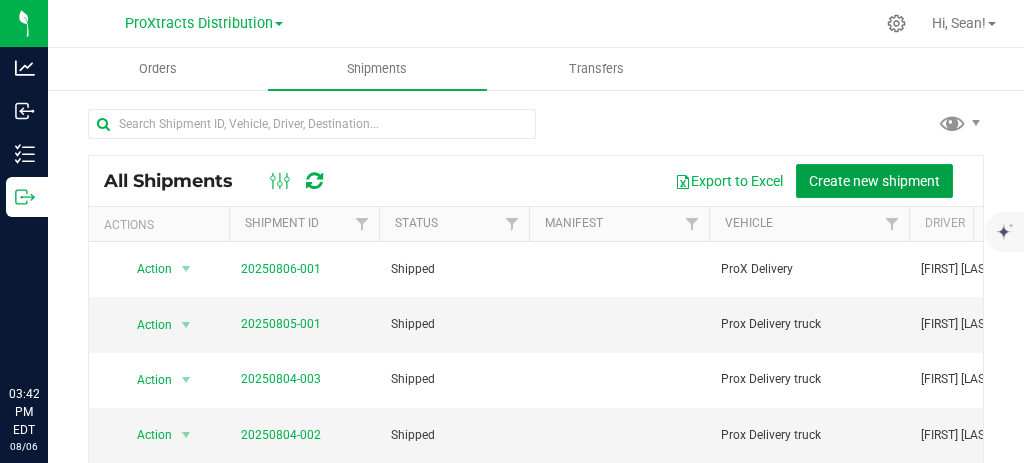click on "Create new shipment" at bounding box center (874, 181) 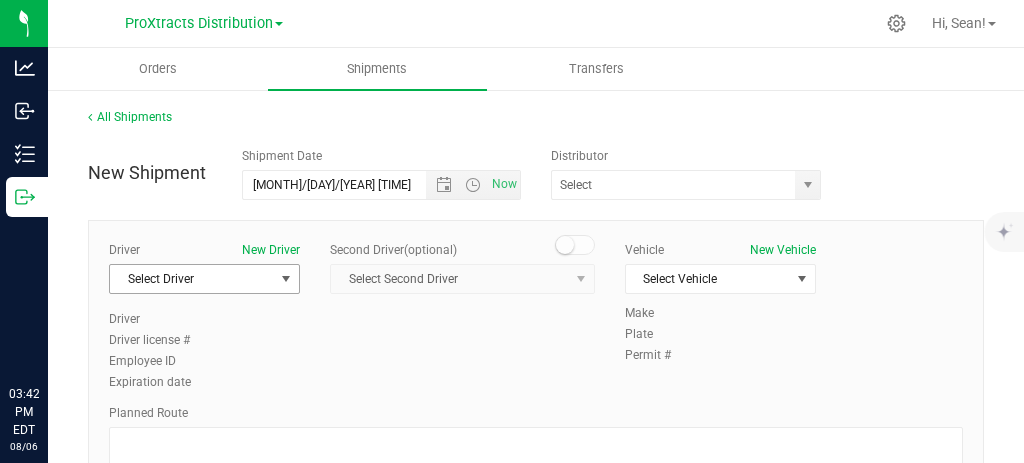 click at bounding box center (286, 279) 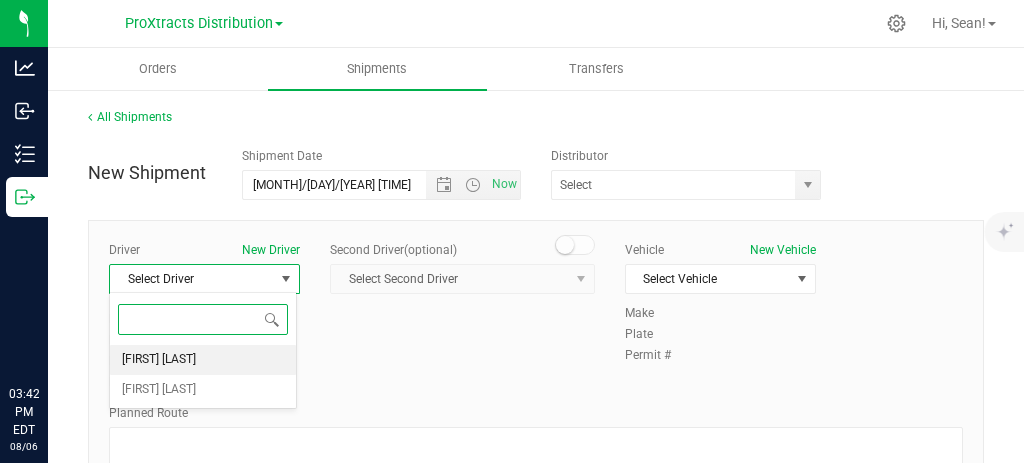 click on "[FIRST] [LAST]" at bounding box center [203, 360] 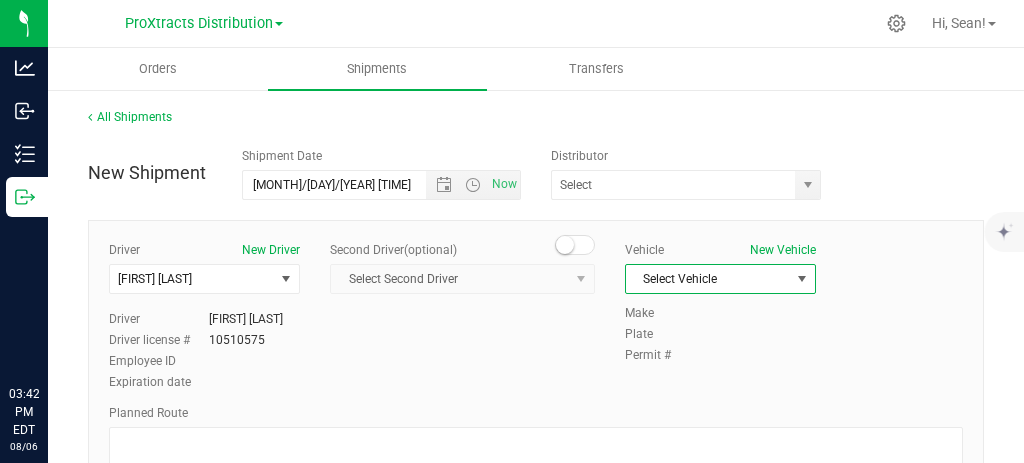 click at bounding box center [802, 279] 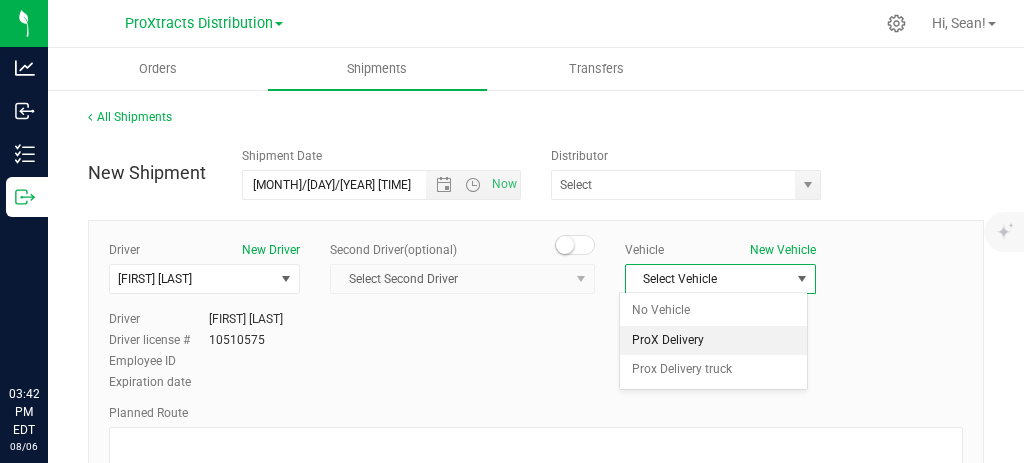click on "ProX Delivery" at bounding box center [713, 341] 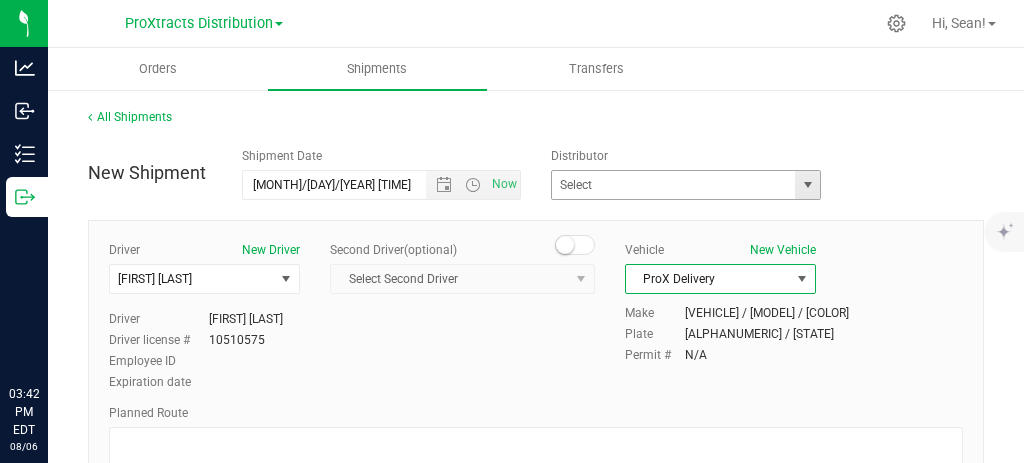 click at bounding box center [808, 185] 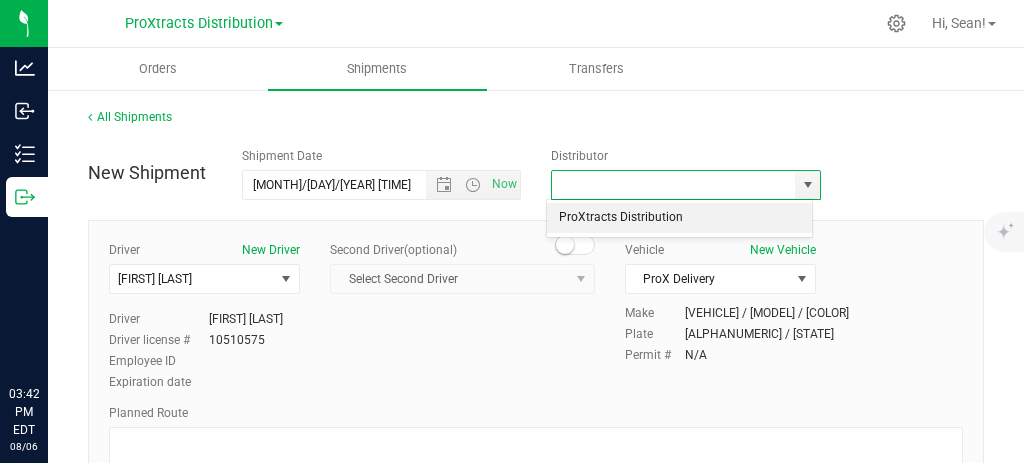 click on "ProXtracts Distribution" at bounding box center (679, 218) 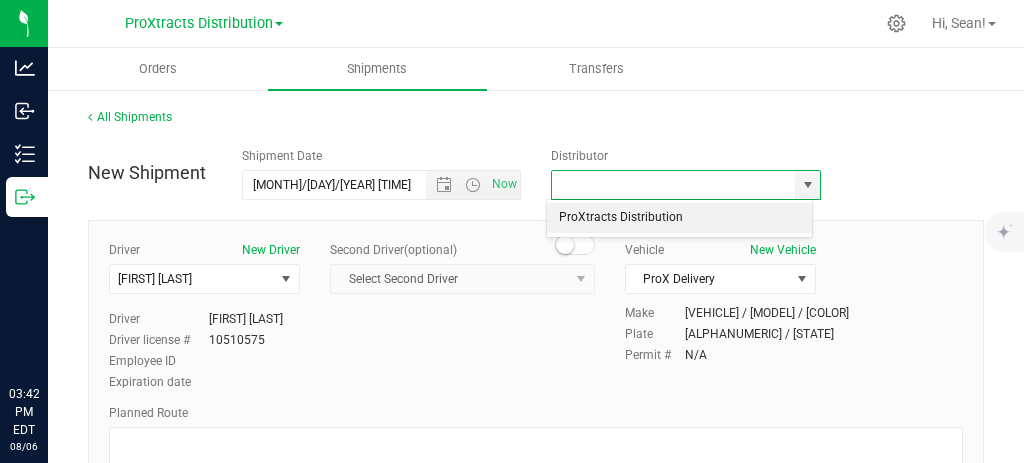 type on "ProXtracts Distribution" 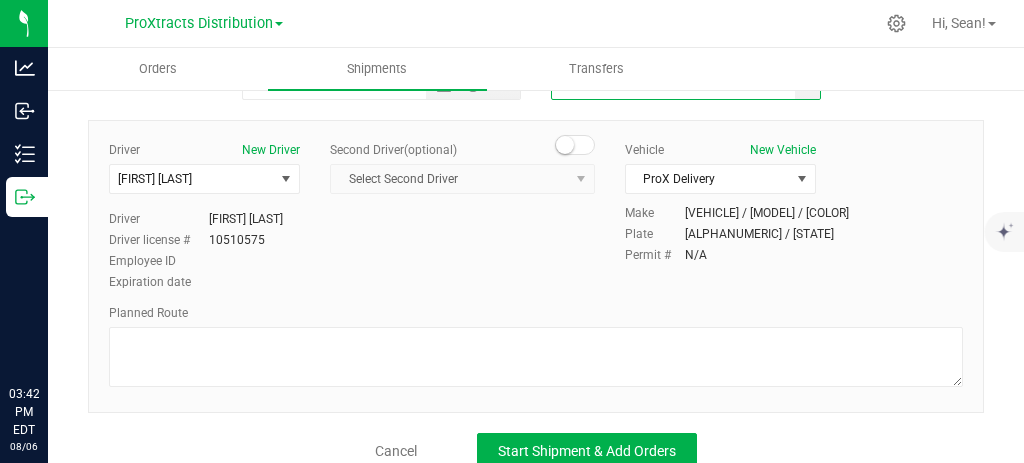 scroll, scrollTop: 123, scrollLeft: 0, axis: vertical 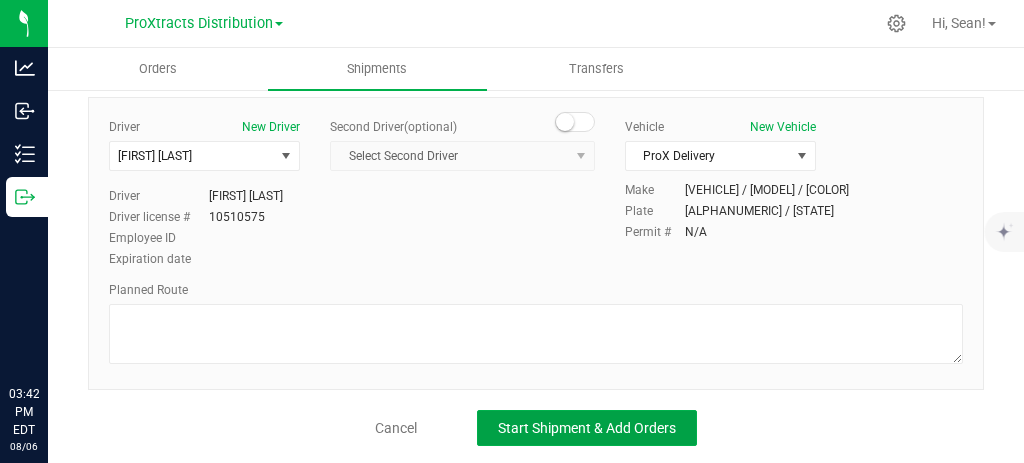 click on "Start Shipment & Add Orders" 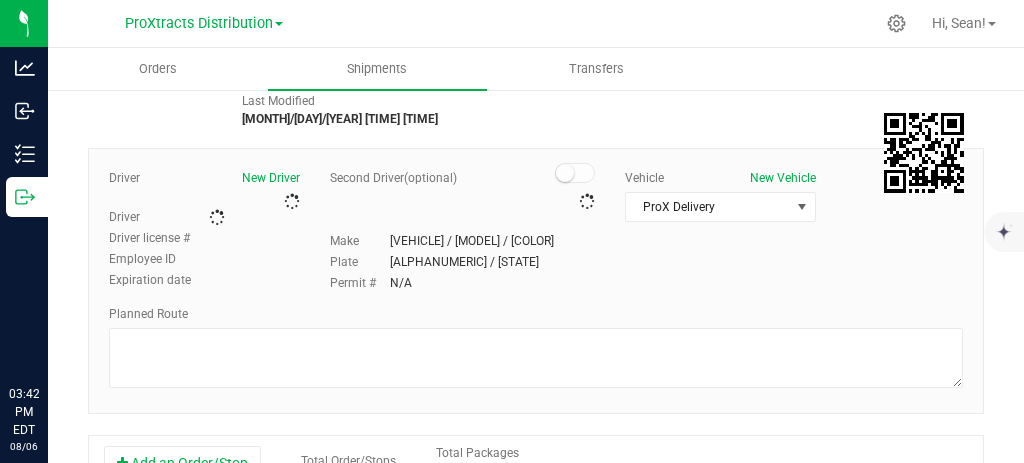 type on "ProXtracts Distribution" 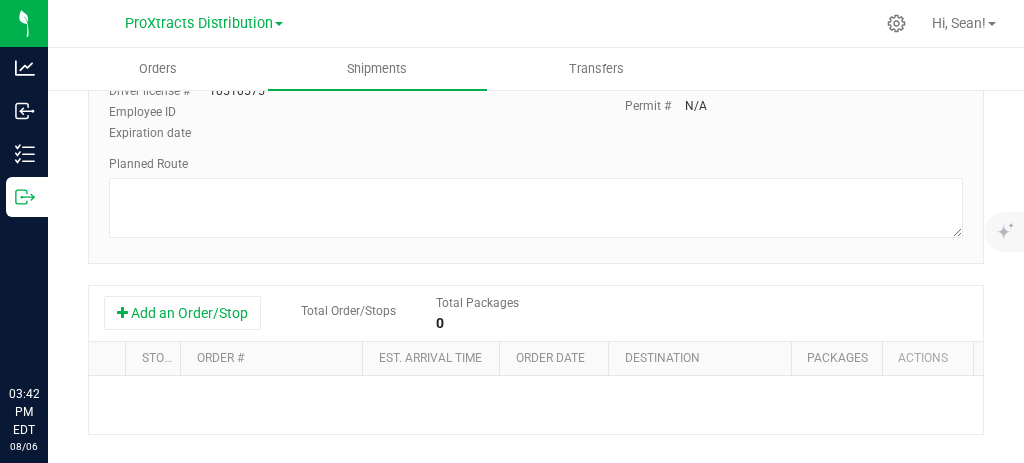 scroll, scrollTop: 299, scrollLeft: 0, axis: vertical 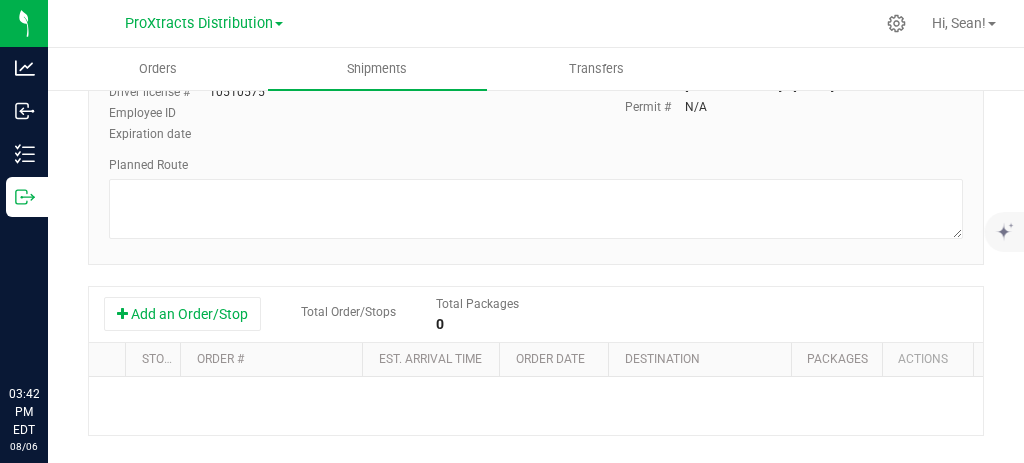 click on "Add an Order/Stop" at bounding box center [182, 314] 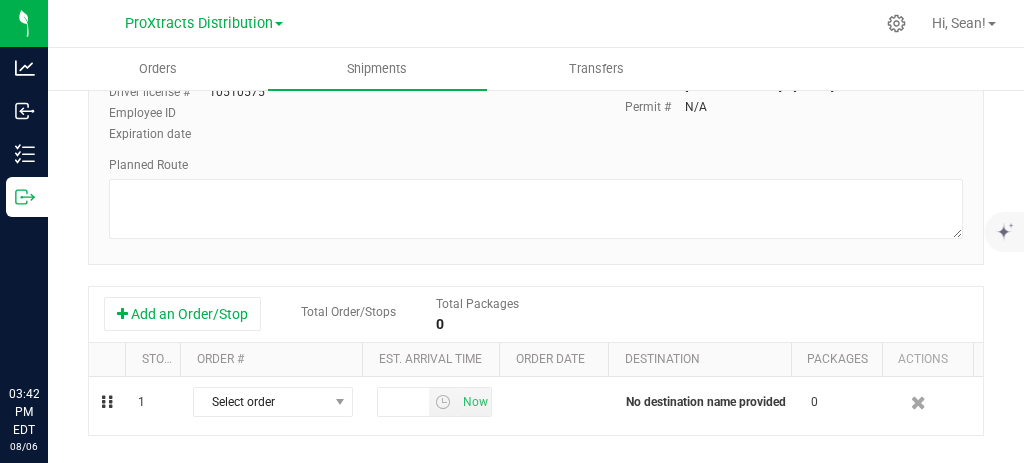 click on "Select order" at bounding box center (260, 402) 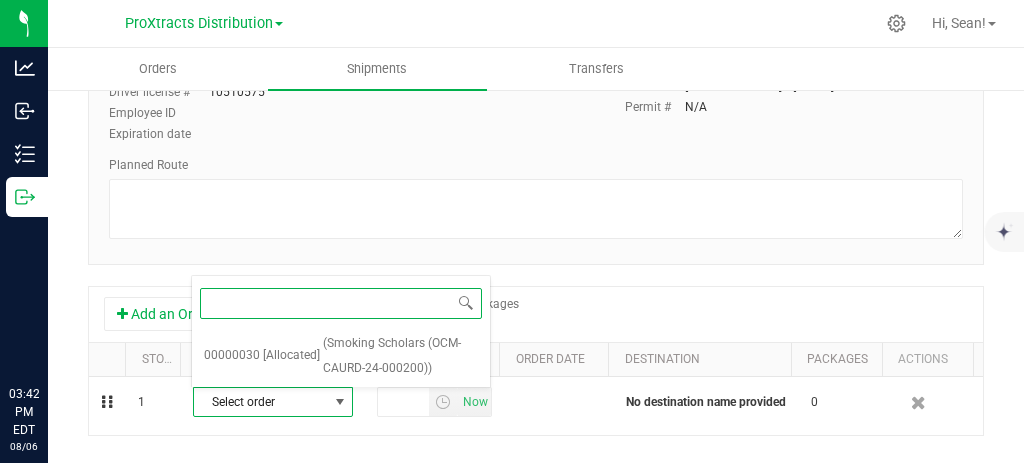 click on "00000030" at bounding box center [232, 356] 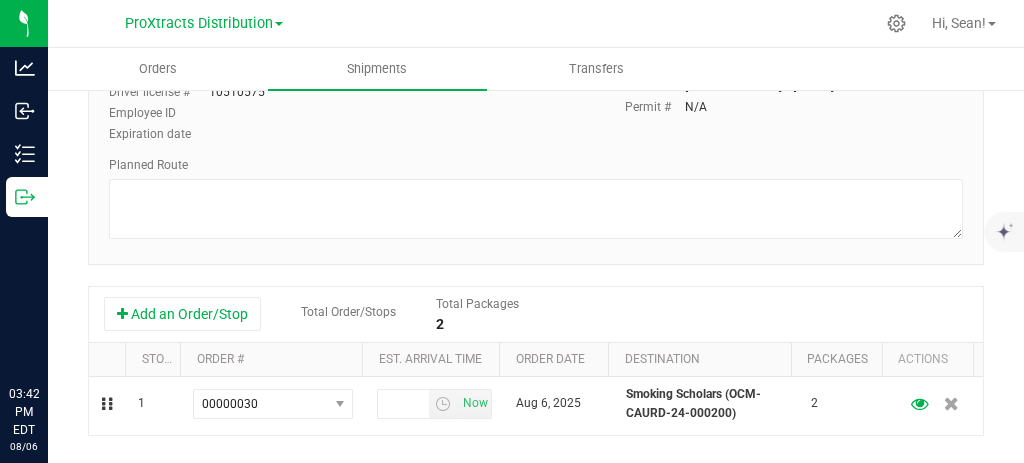 click on "Now" at bounding box center [475, 403] 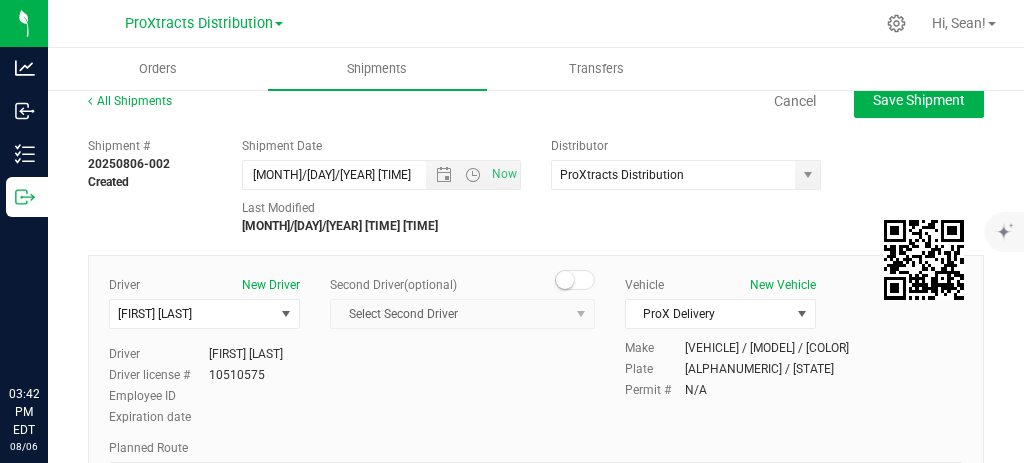 scroll, scrollTop: 0, scrollLeft: 0, axis: both 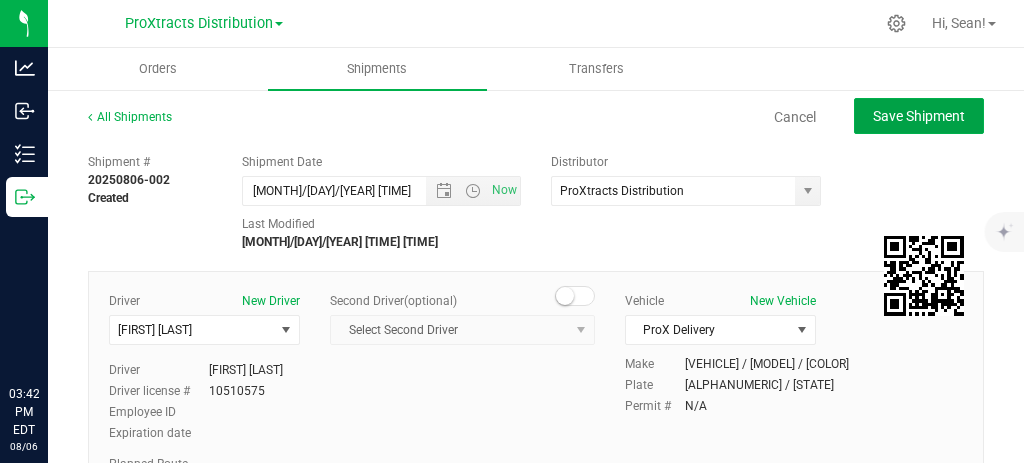 click on "Save Shipment" 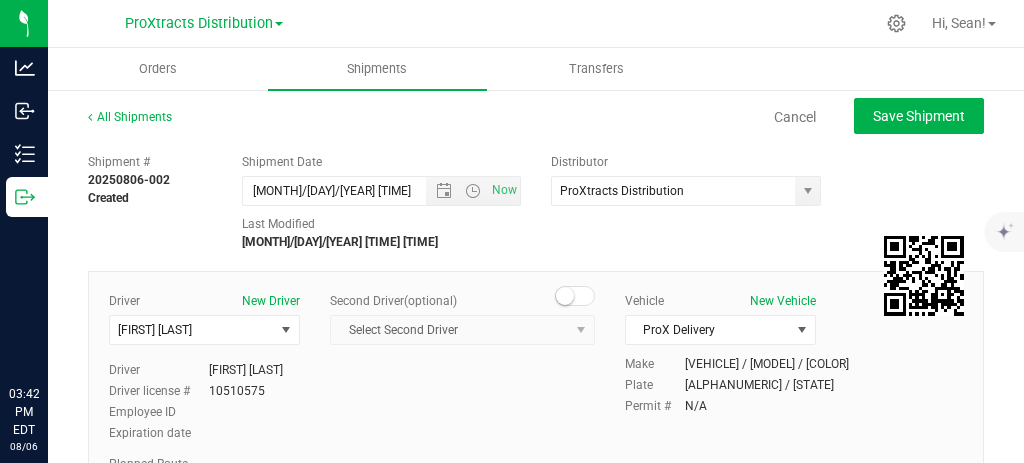 type on "[MONTH]/[DAY]/[YEAR] [TIME] [TIME]" 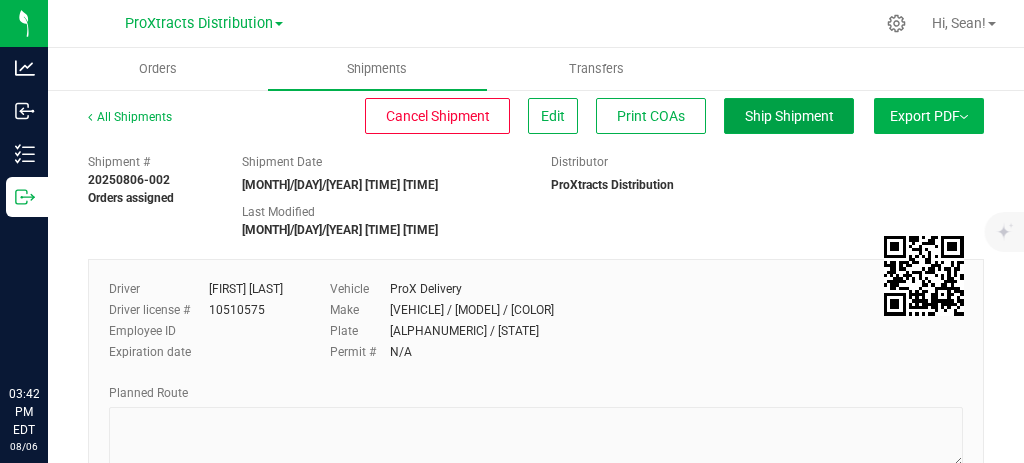 click on "Ship Shipment" at bounding box center (789, 116) 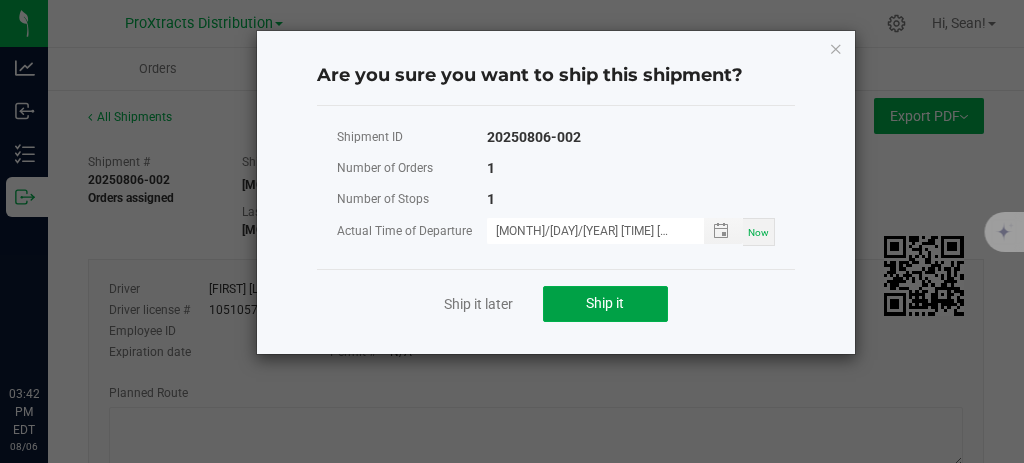 click on "Ship it" 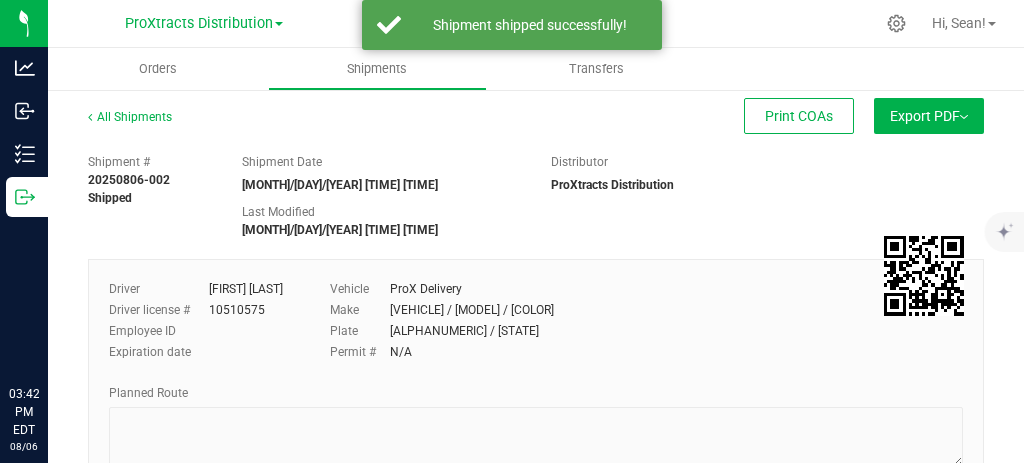 click on "Export PDF" at bounding box center (929, 116) 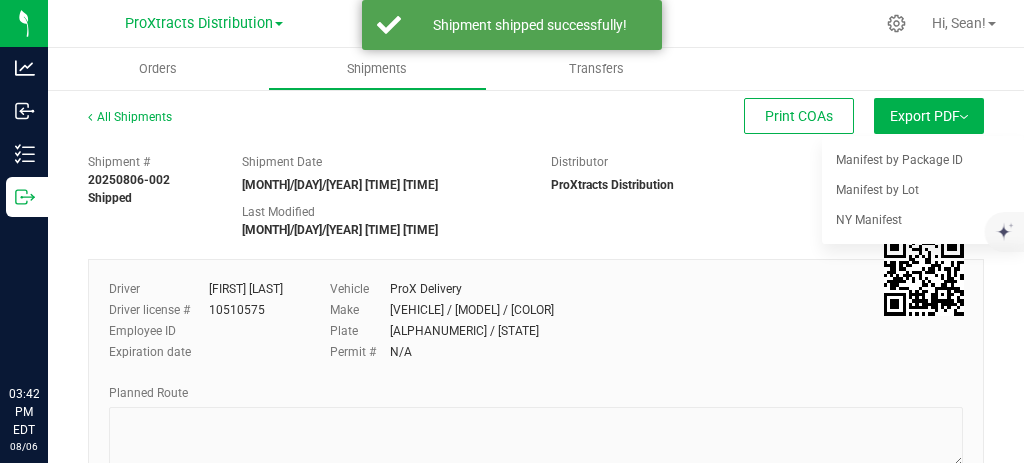 click on "NY Manifest" at bounding box center [923, 220] 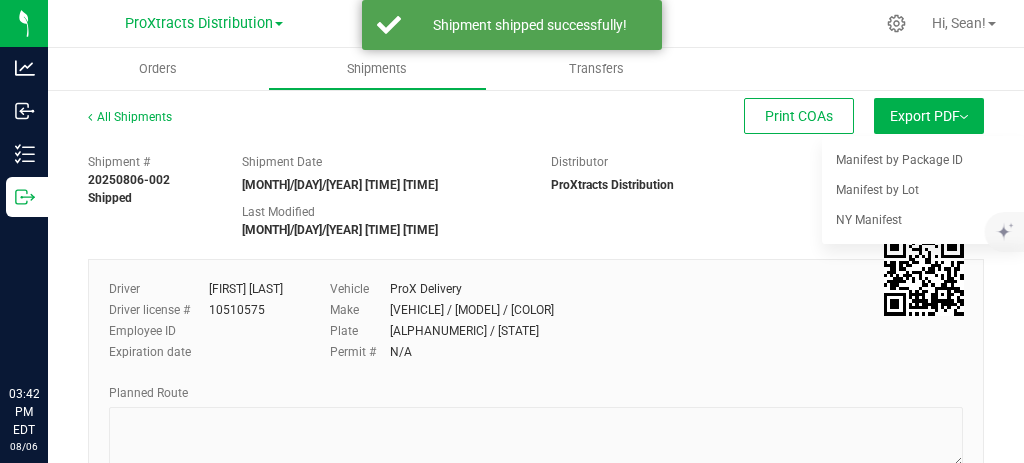 click on "NY Manifest" at bounding box center [869, 220] 